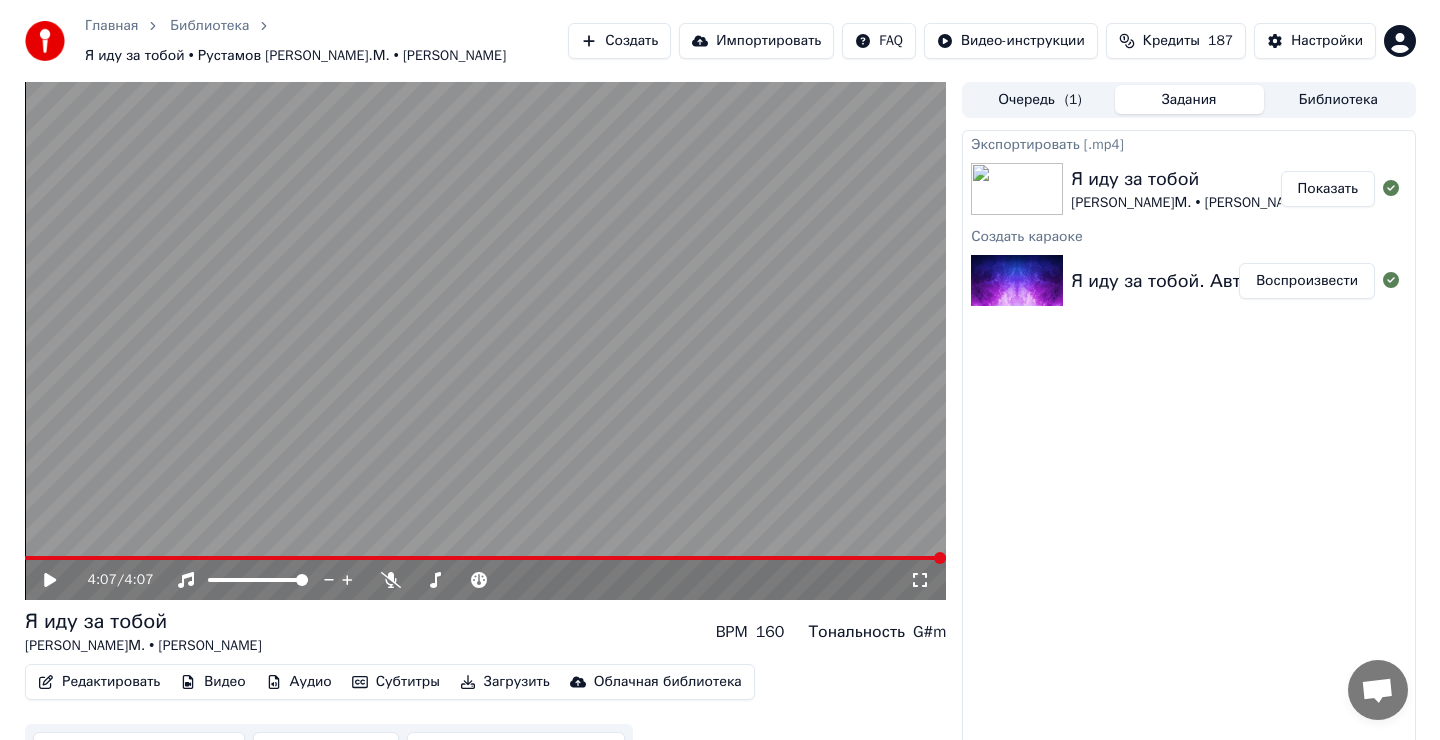 scroll, scrollTop: 26, scrollLeft: 0, axis: vertical 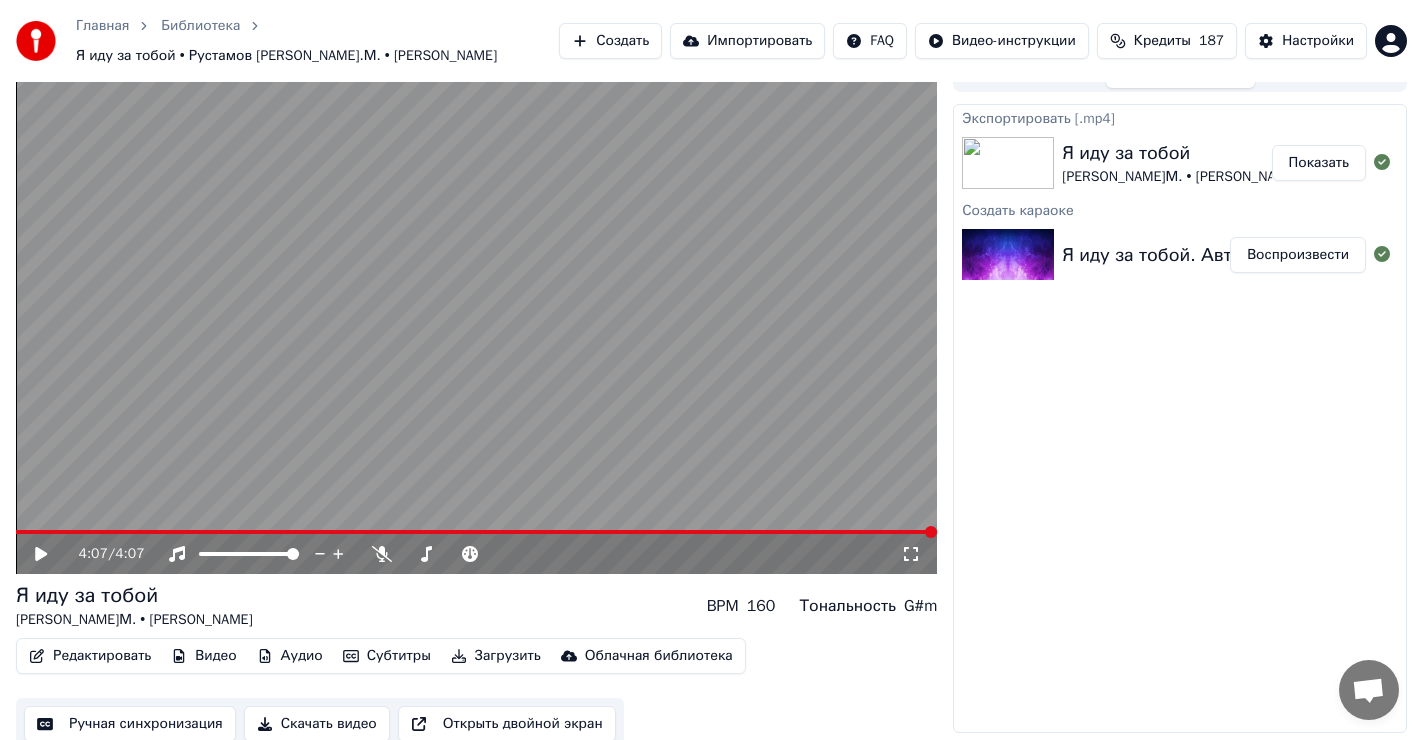click on "Создать" at bounding box center (610, 41) 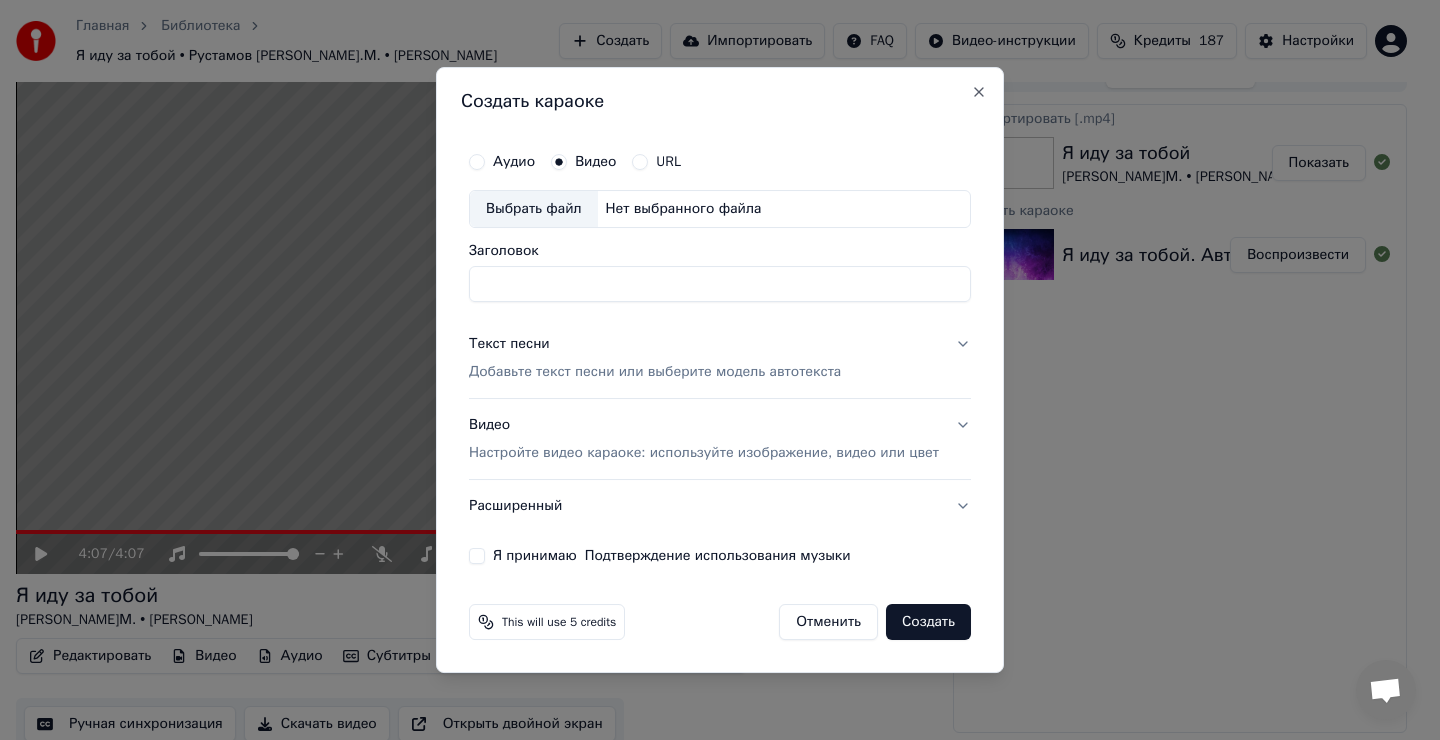 click on "Выбрать файл" at bounding box center [534, 209] 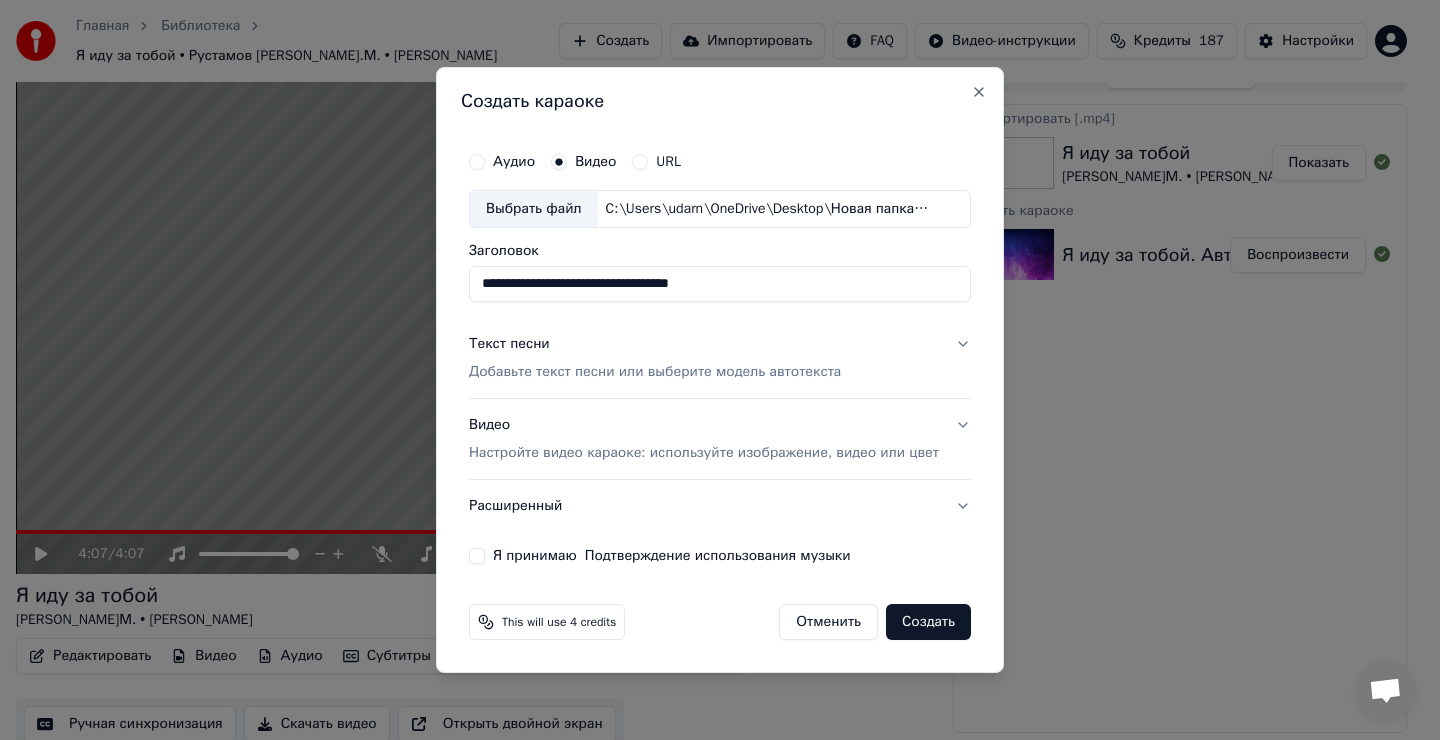 type on "**********" 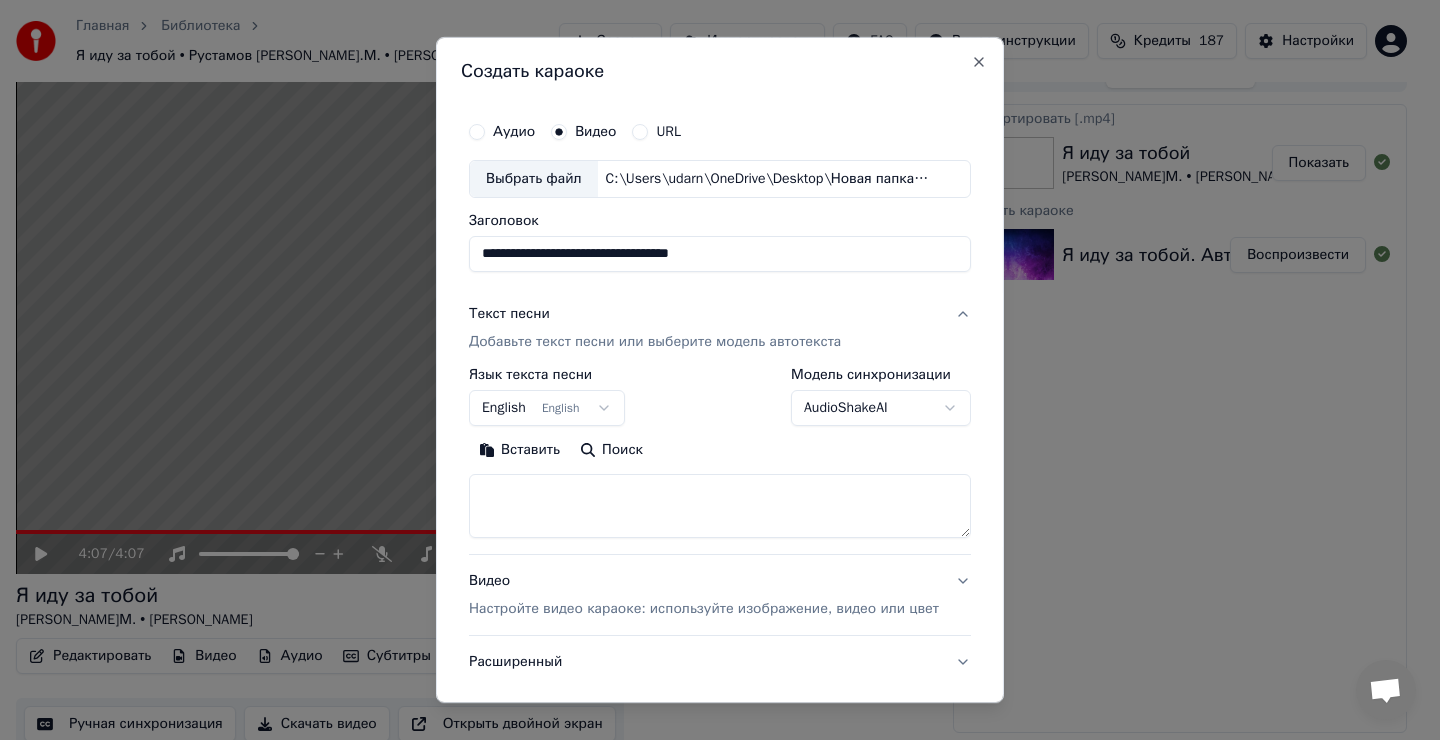 drag, startPoint x: 515, startPoint y: 518, endPoint x: 529, endPoint y: 507, distance: 17.804493 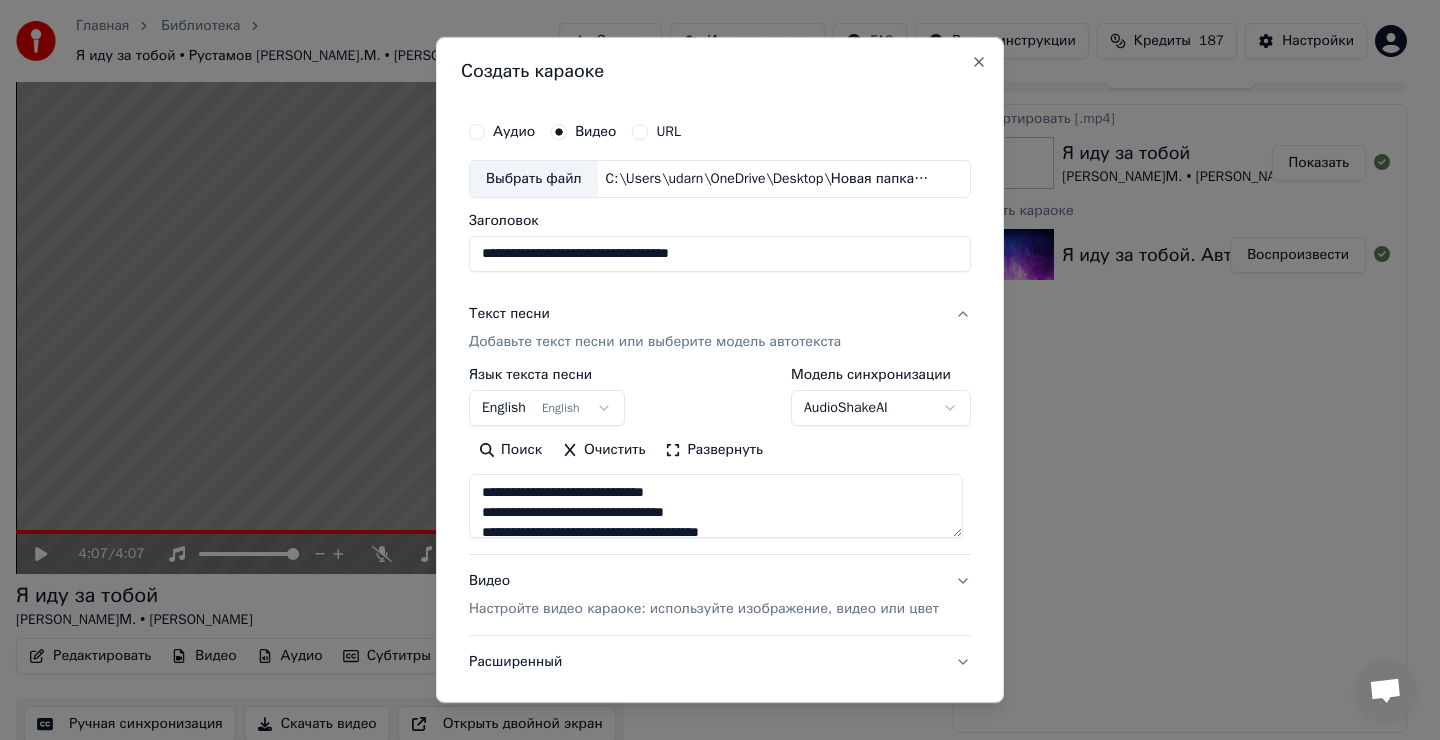 click on "Главная Библиотека Я иду за тобой • Рустамов [PERSON_NAME].М. • [PERSON_NAME] Создать Импортировать FAQ Видео-инструкции Кредиты 187 Настройки 4:07  /  4:07 Я иду за тобой [PERSON_NAME]М. • [PERSON_NAME] BPM 160 Тональность G#m Редактировать Видео [PERSON_NAME] Загрузить Облачная библиотека Ручная синхронизация Скачать видео Открыть двойной экран Очередь ( 1 ) Задания Библиотека Экспортировать [.mp4] Я иду за тобой [PERSON_NAME]М. • [PERSON_NAME] Показать Создать караоке Я иду за тобой. Автор. [PERSON_NAME]М. ([PERSON_NAME] ) ДУЭТ. Воспроизвести Создать караоке Аудио Видео URL Выбрать файл Заголовок English ***" at bounding box center (711, 344) 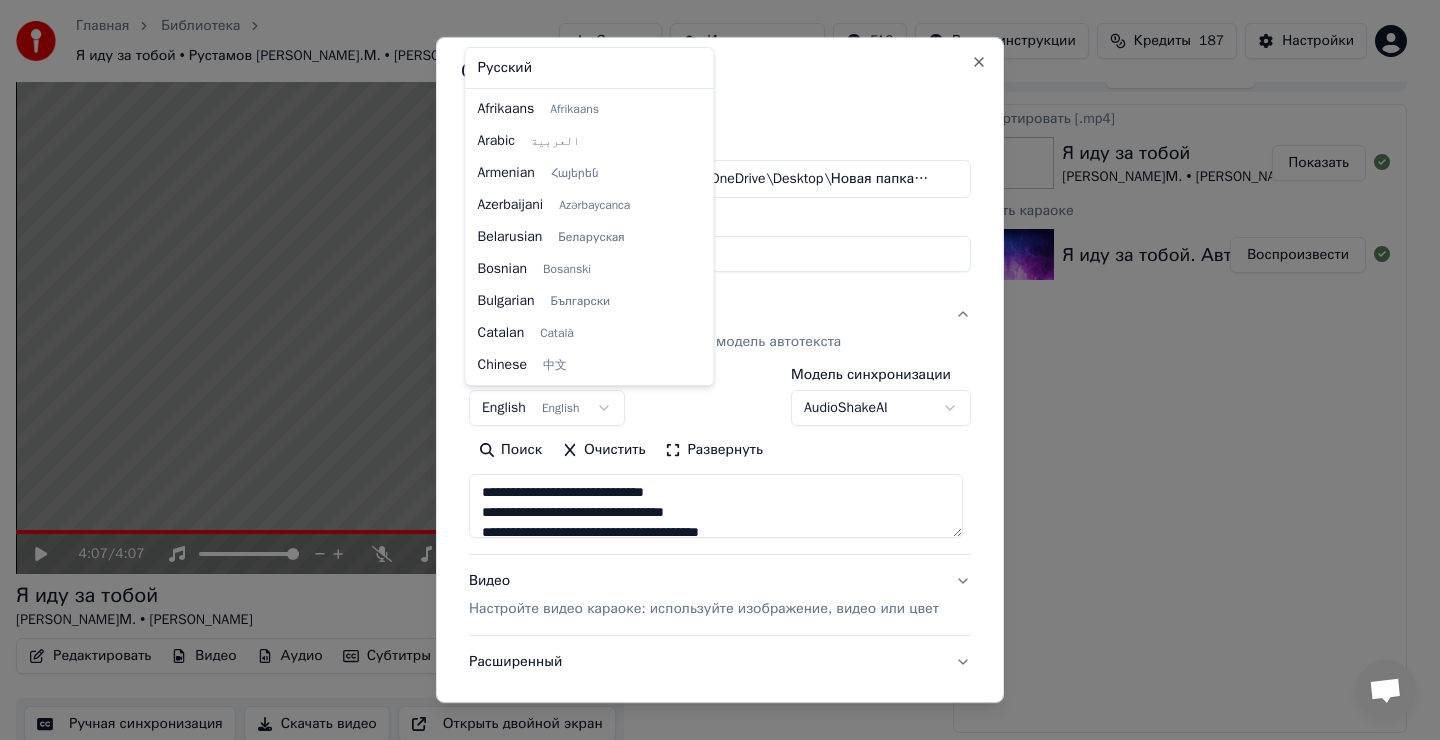scroll, scrollTop: 160, scrollLeft: 0, axis: vertical 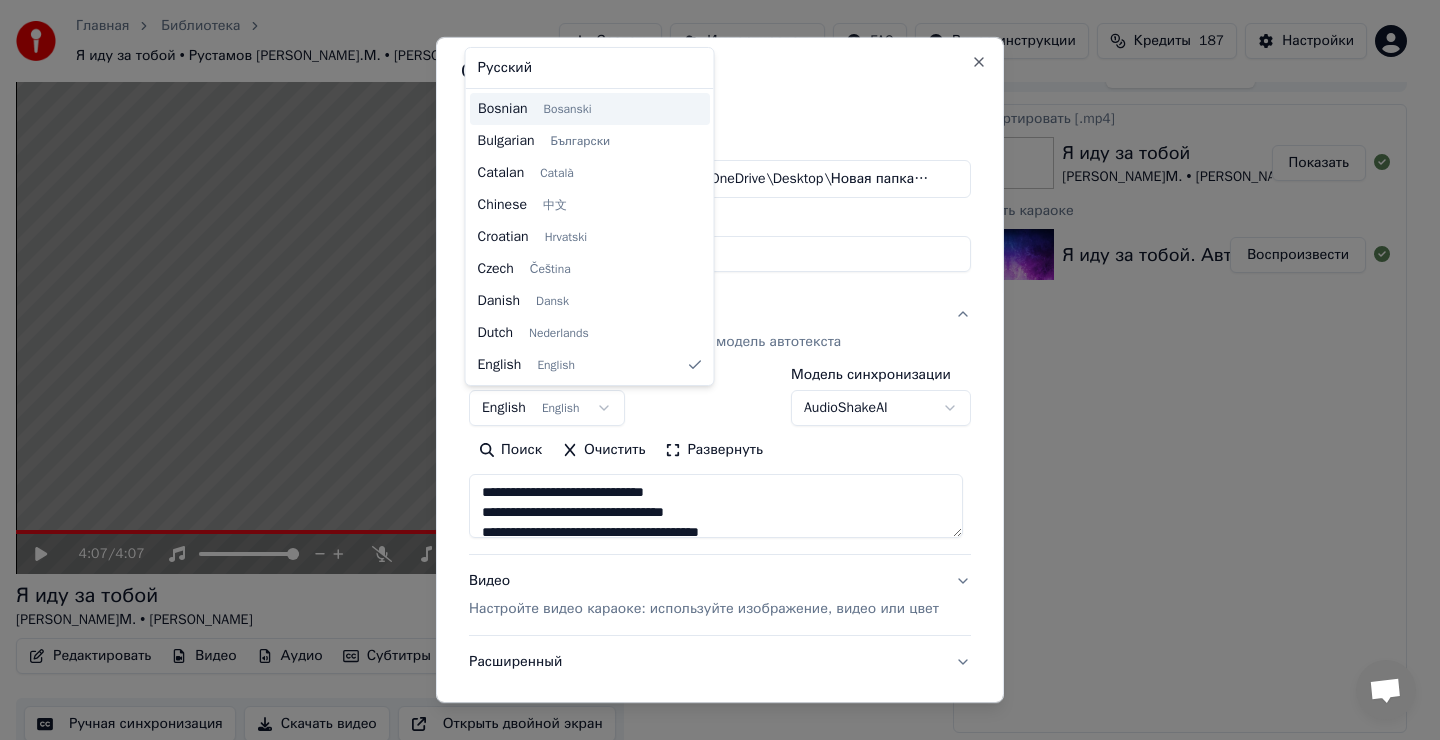 type on "**********" 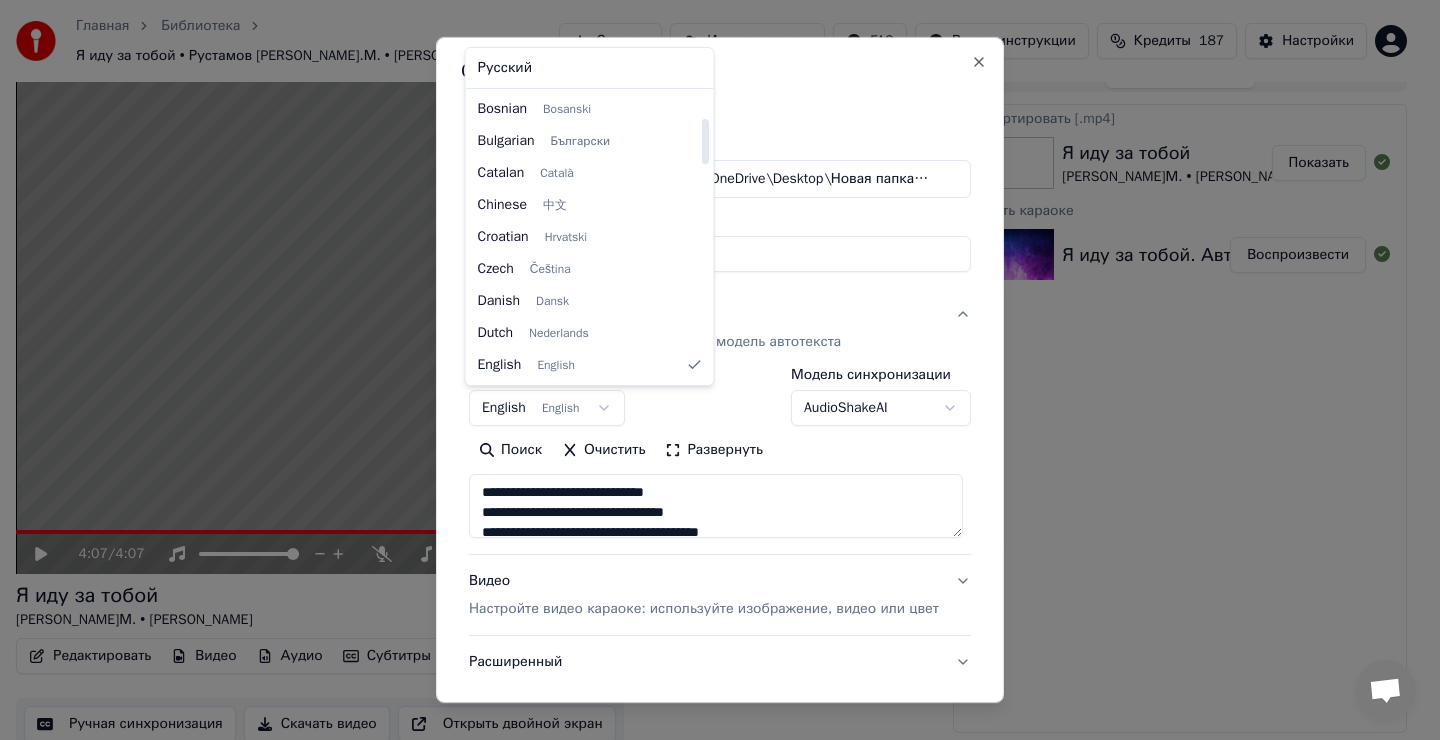 select on "**" 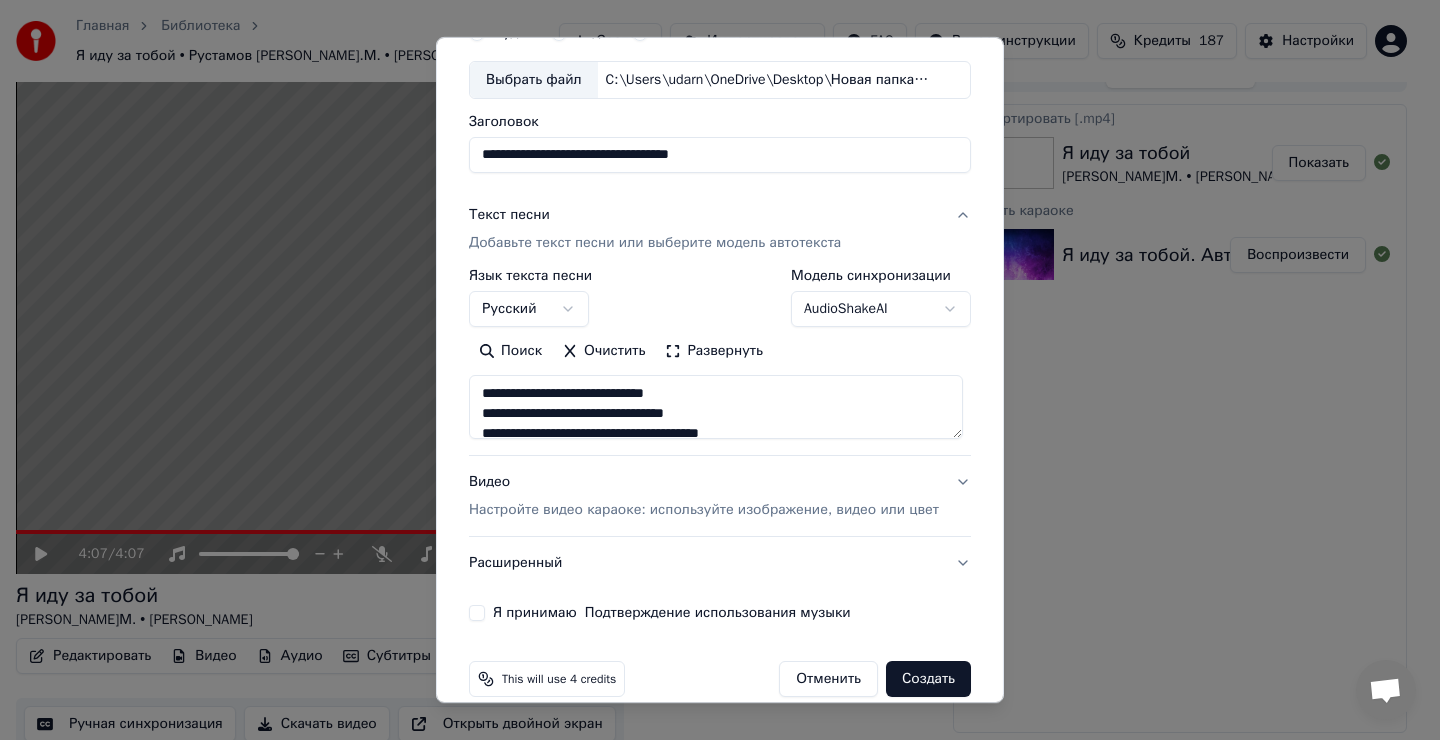 scroll, scrollTop: 126, scrollLeft: 0, axis: vertical 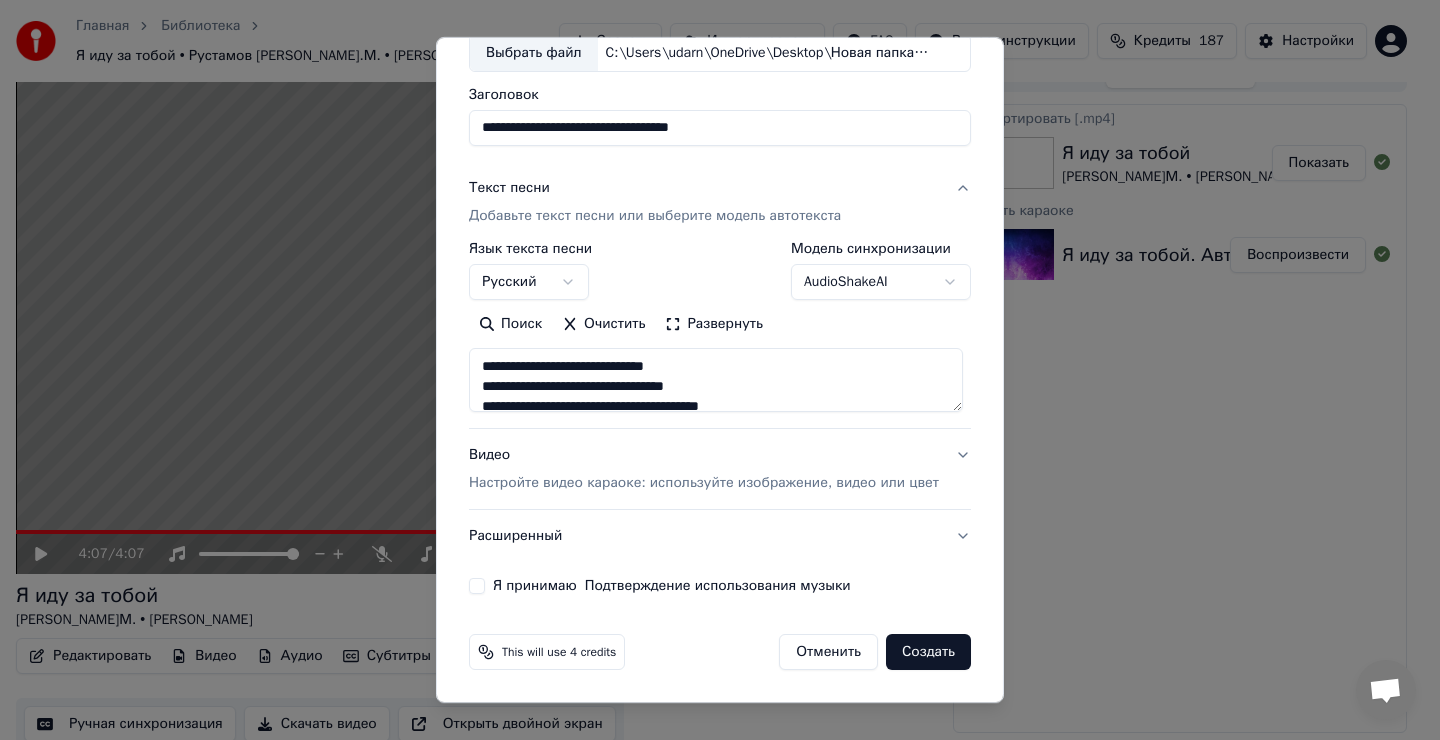 click on "Я принимаю   Подтверждение использования музыки" at bounding box center [477, 586] 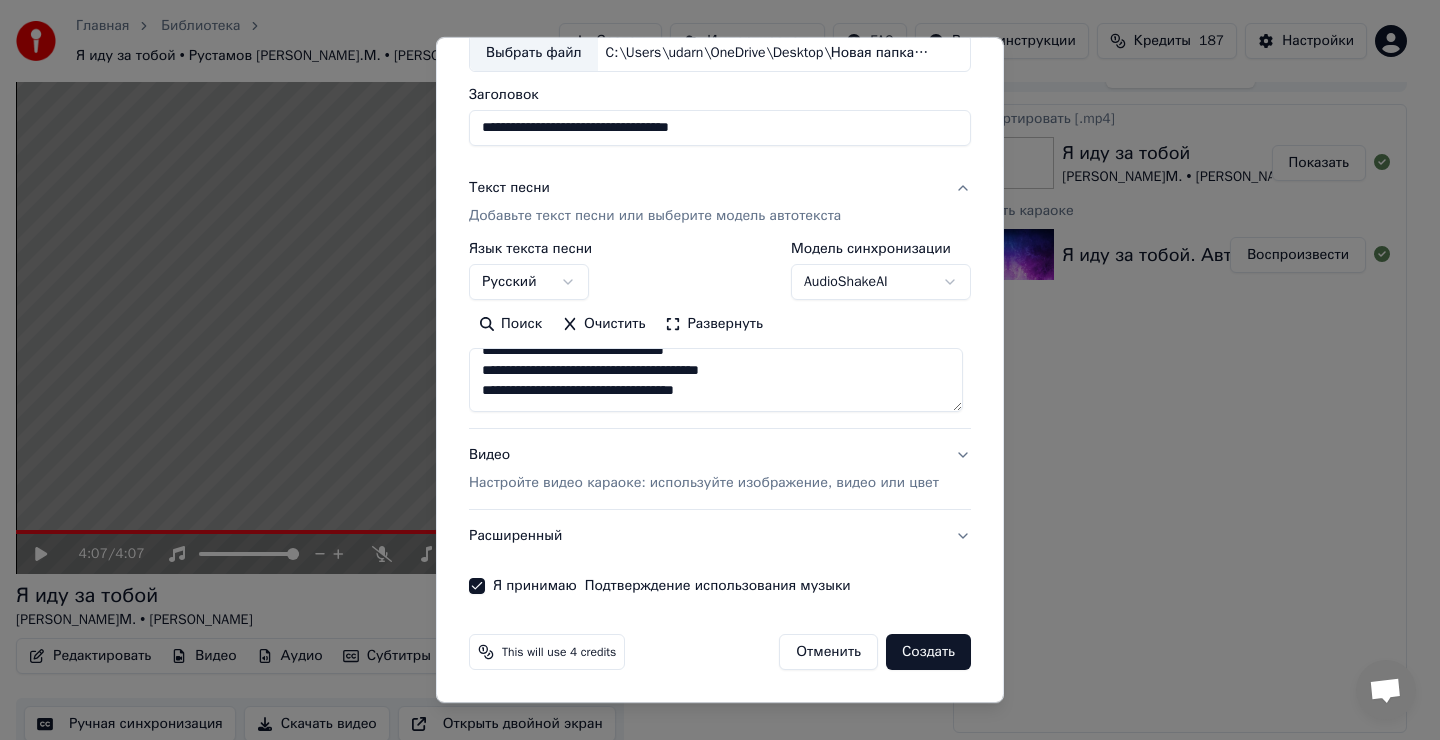 scroll, scrollTop: 40, scrollLeft: 0, axis: vertical 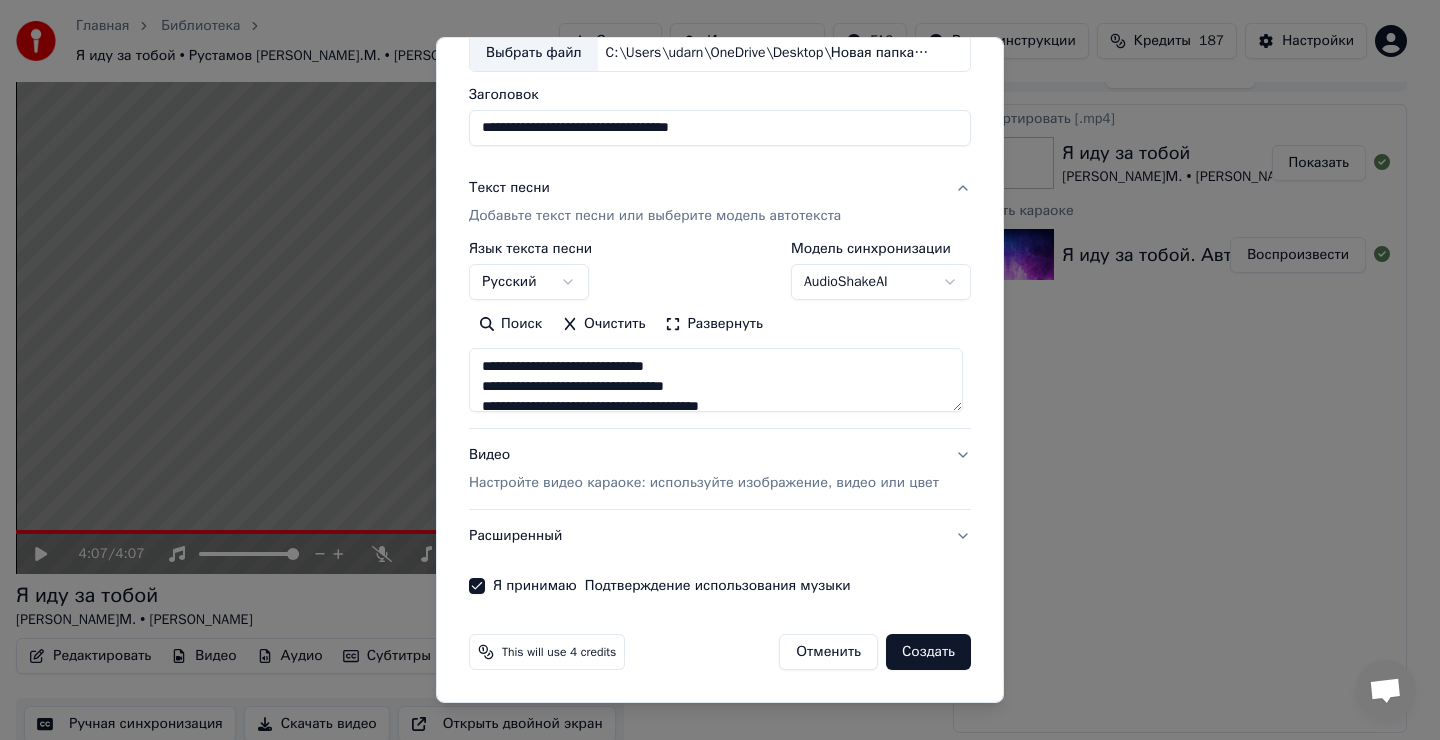 click on "Создать" at bounding box center (928, 652) 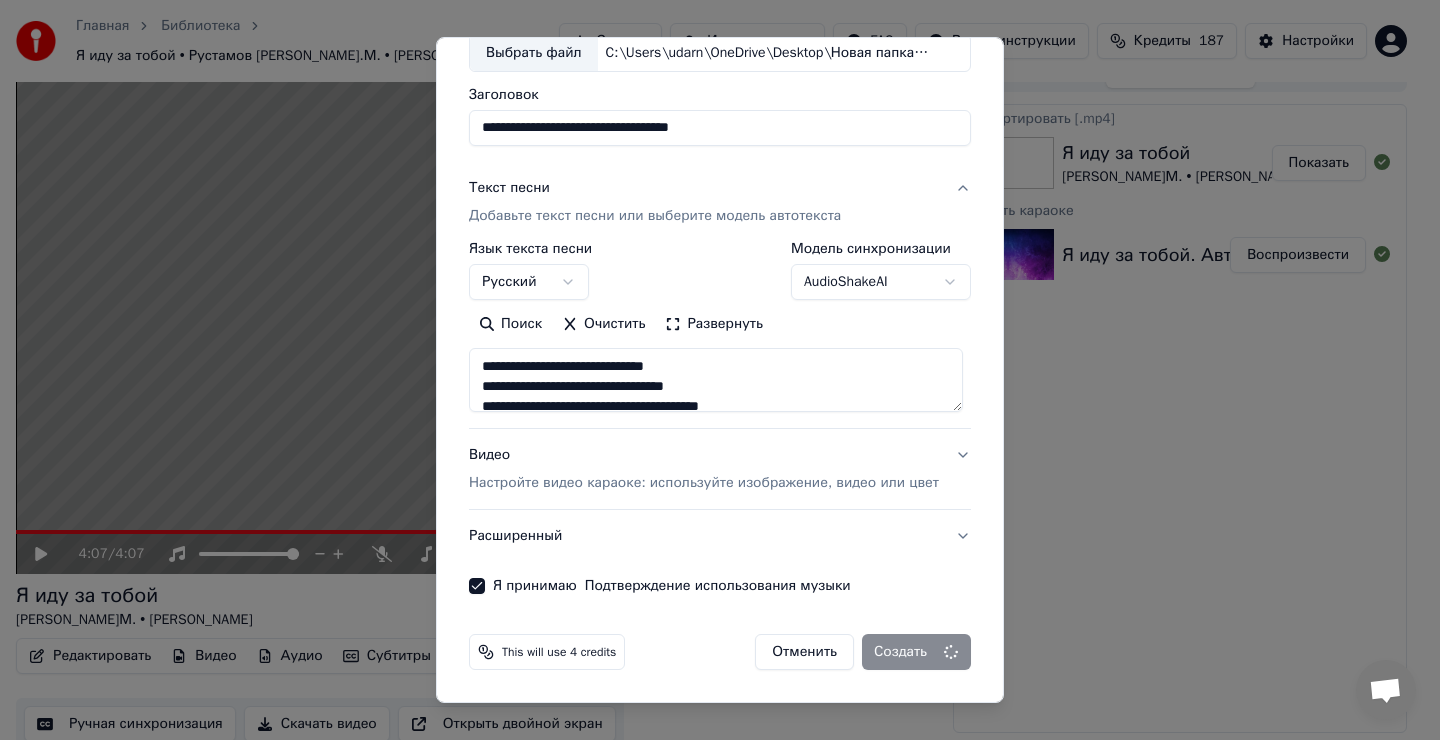 type on "**********" 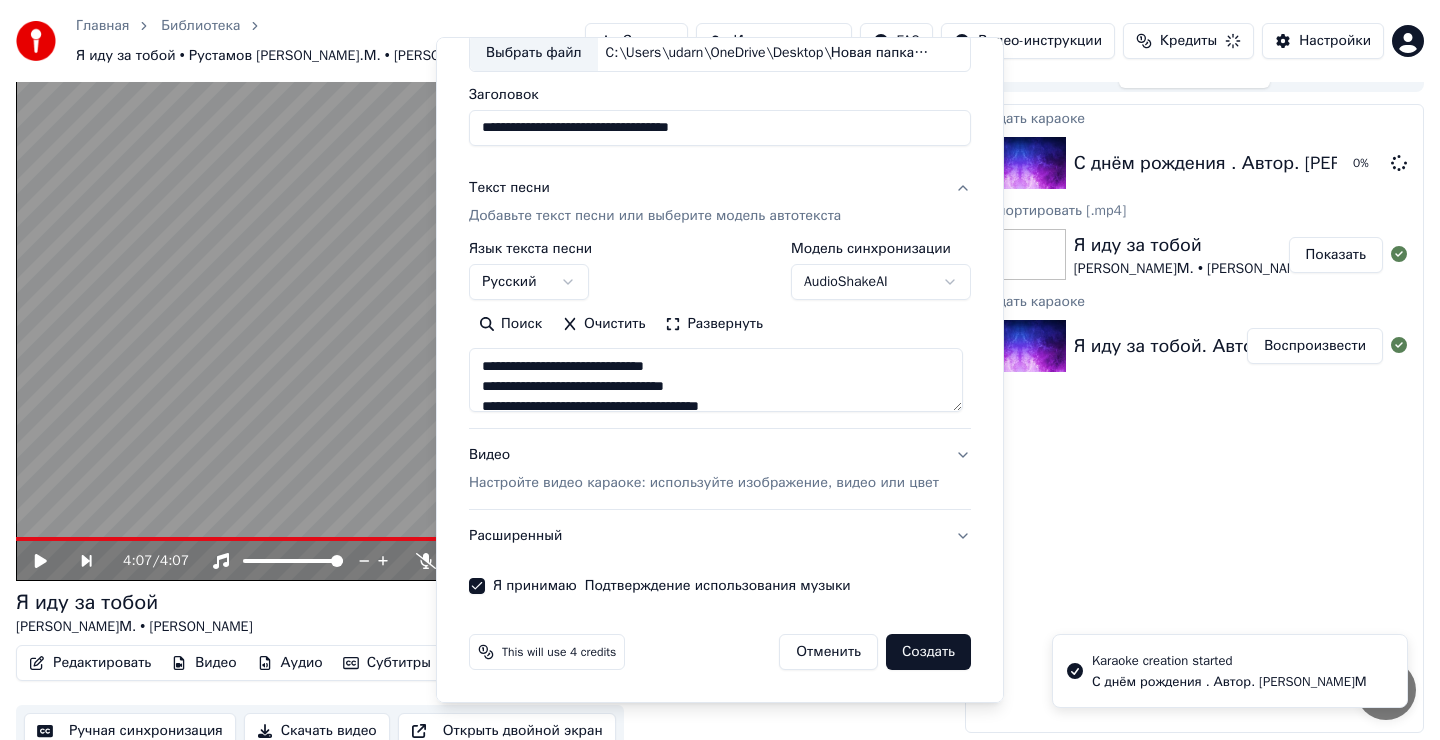 type 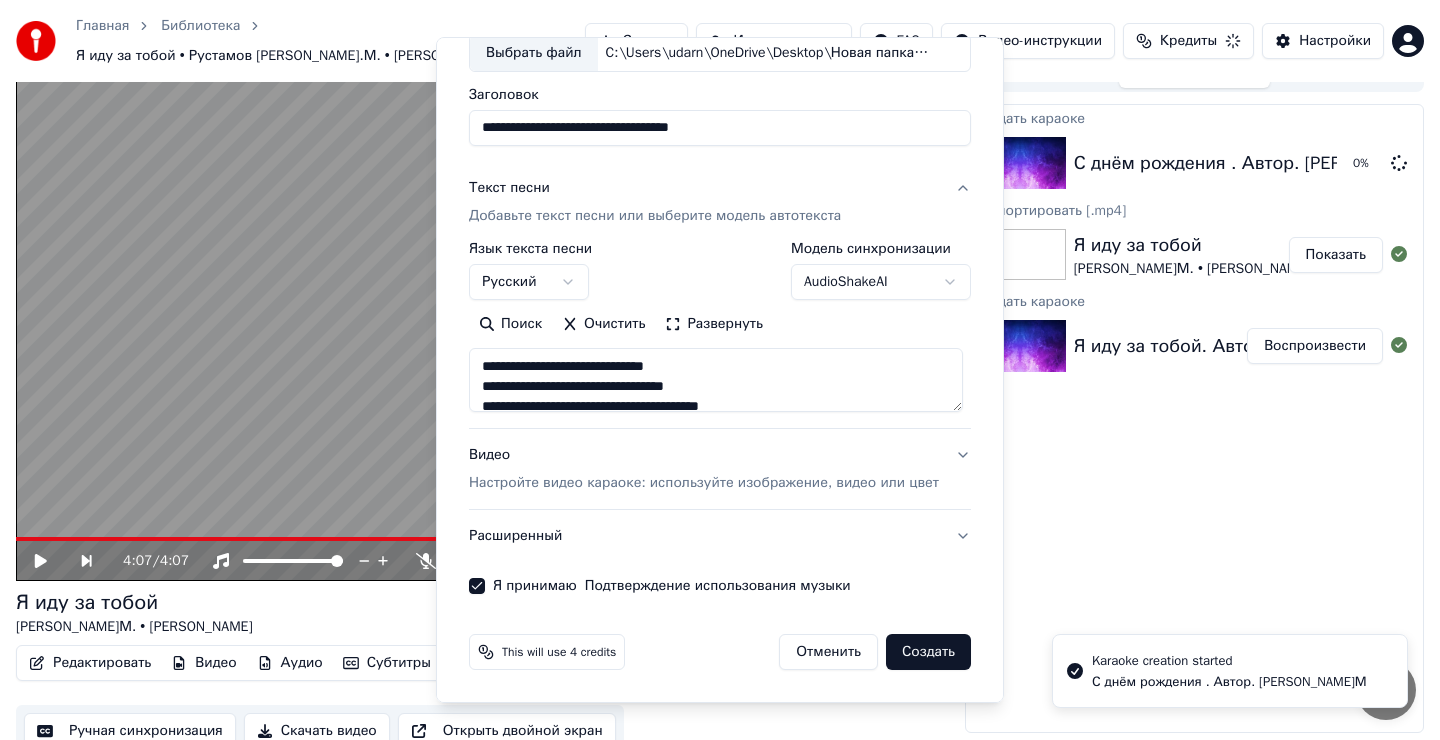 type 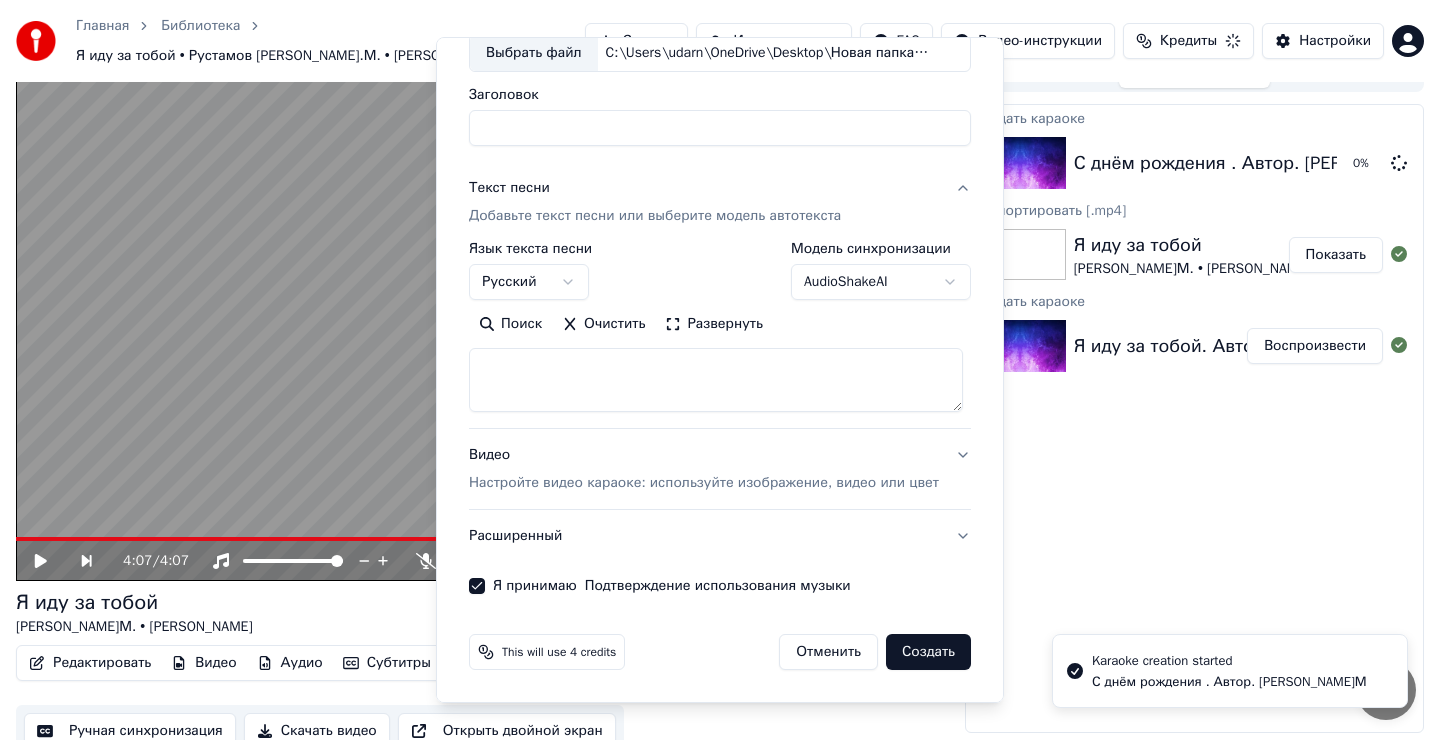 select 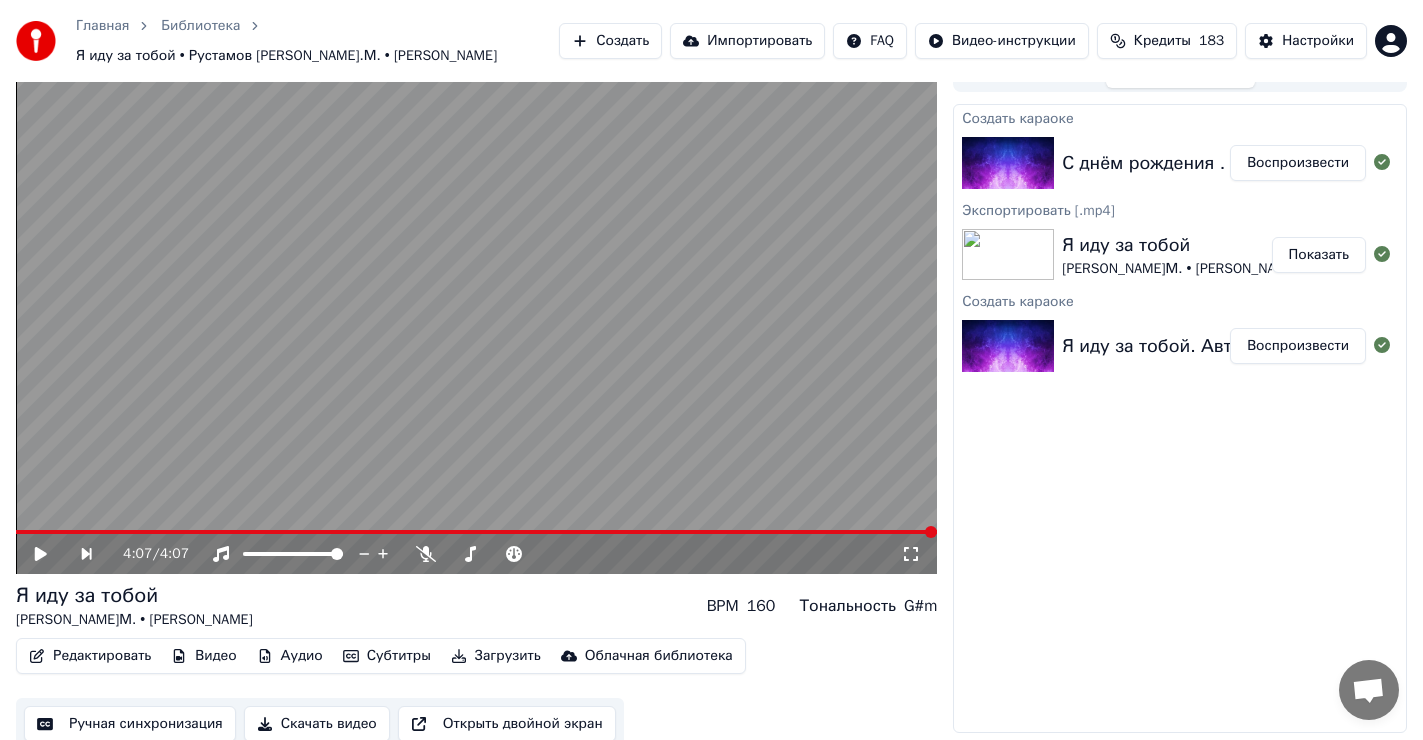 click on "Воспроизвести" at bounding box center [1298, 163] 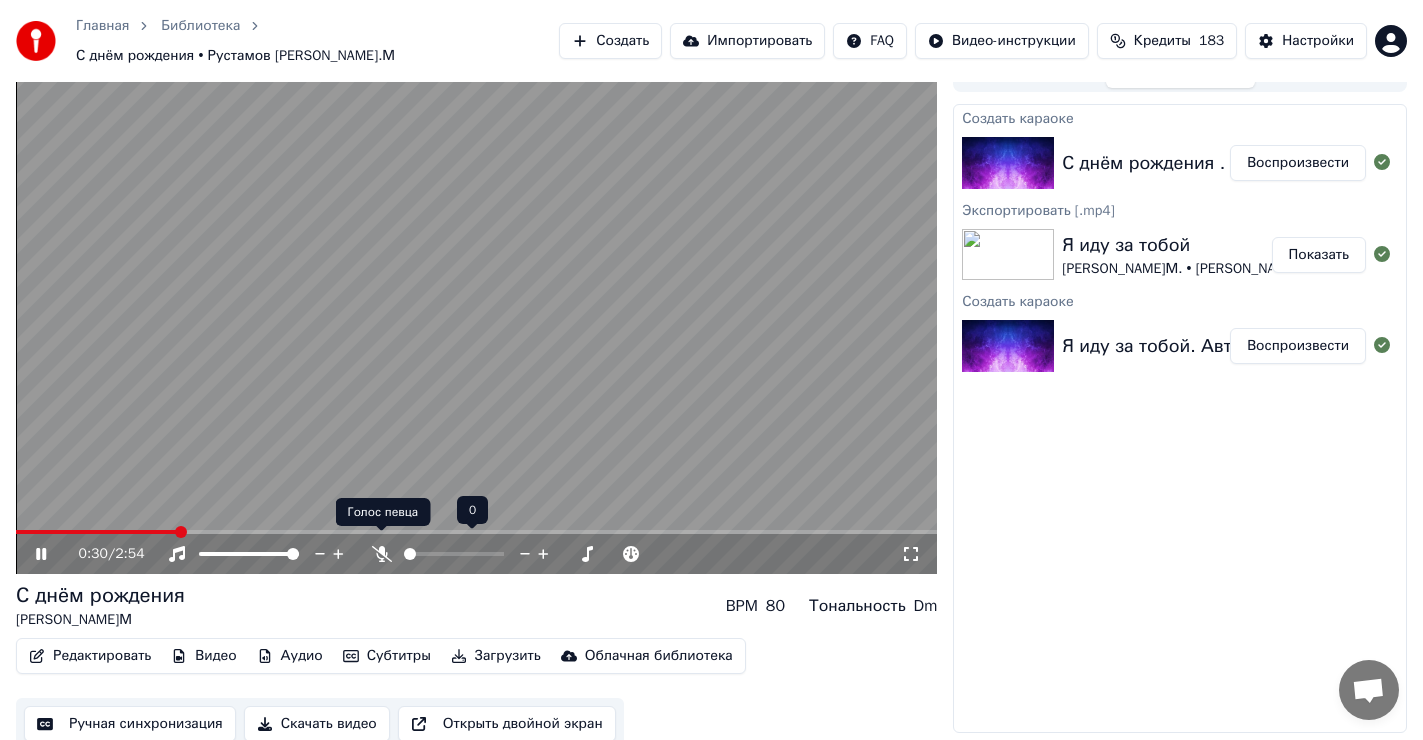 click 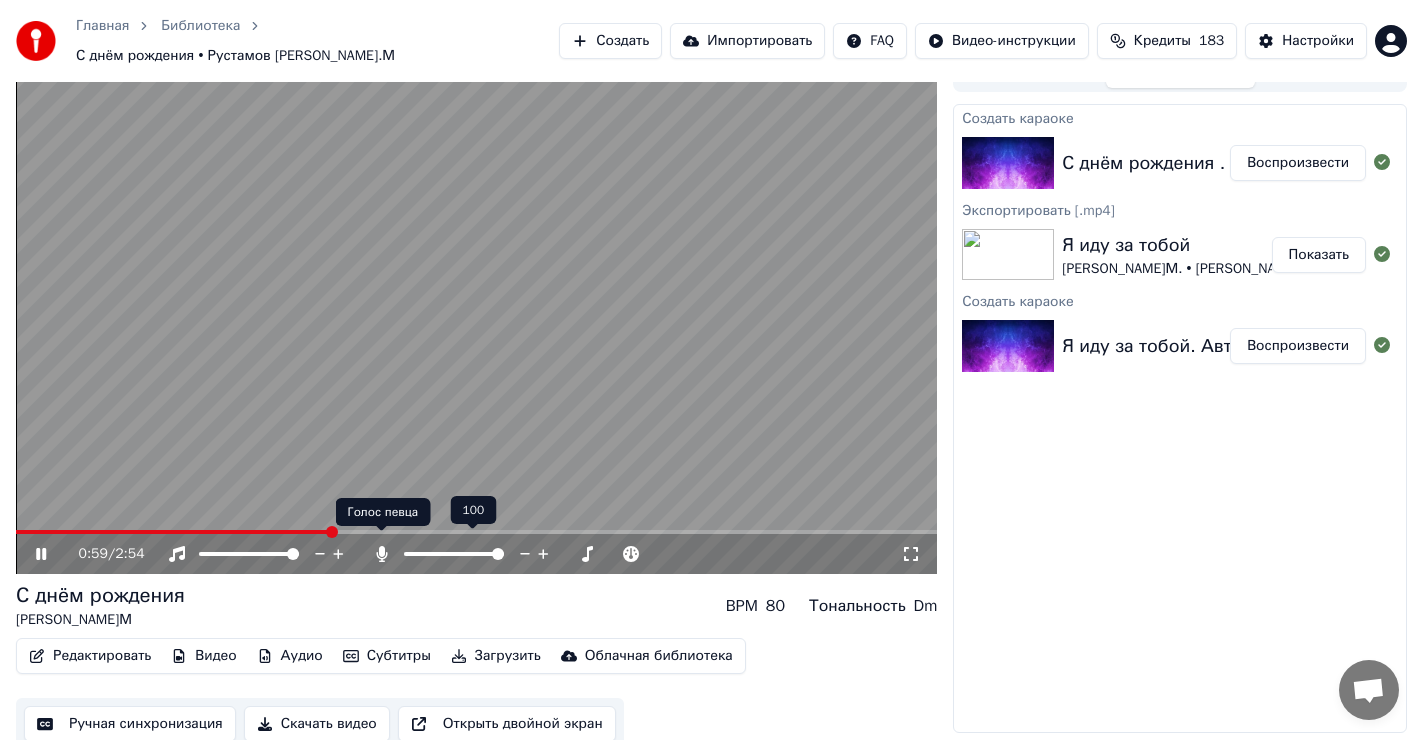 click 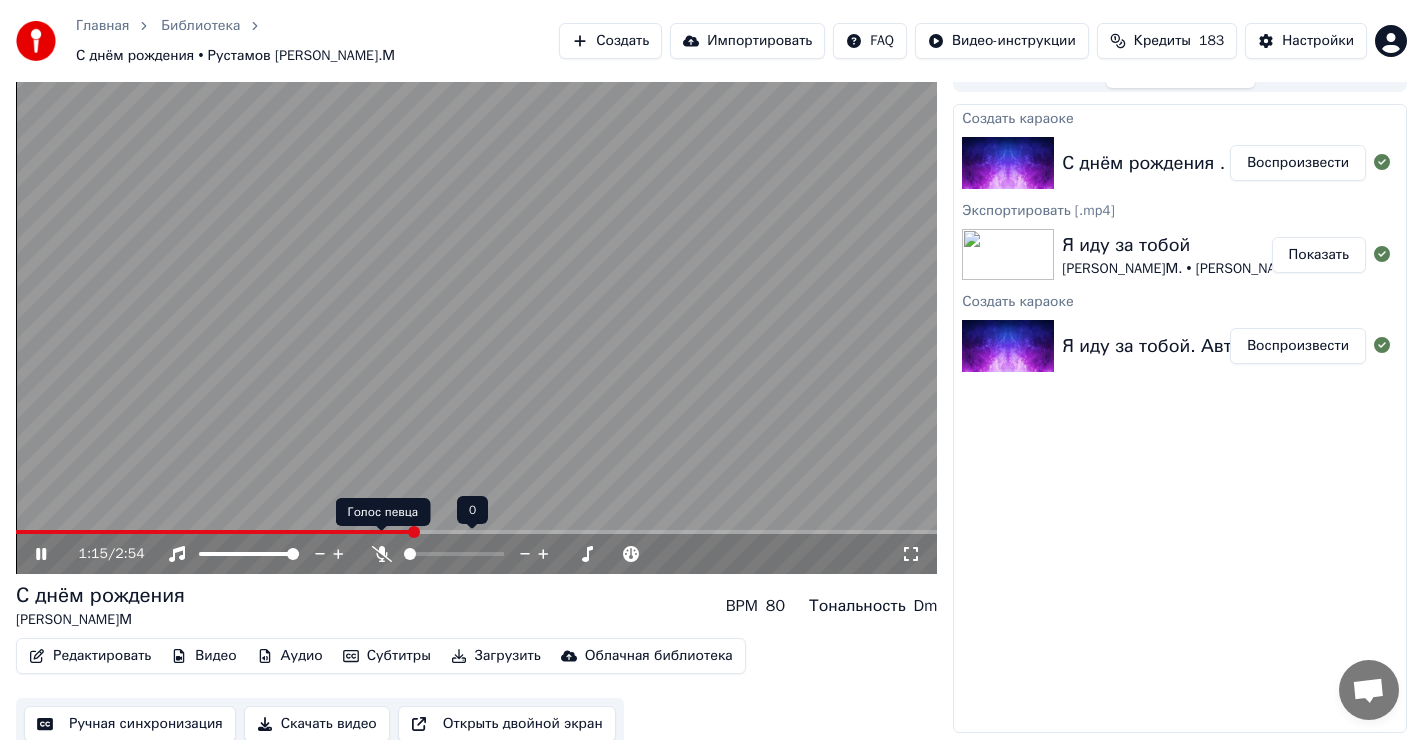 click 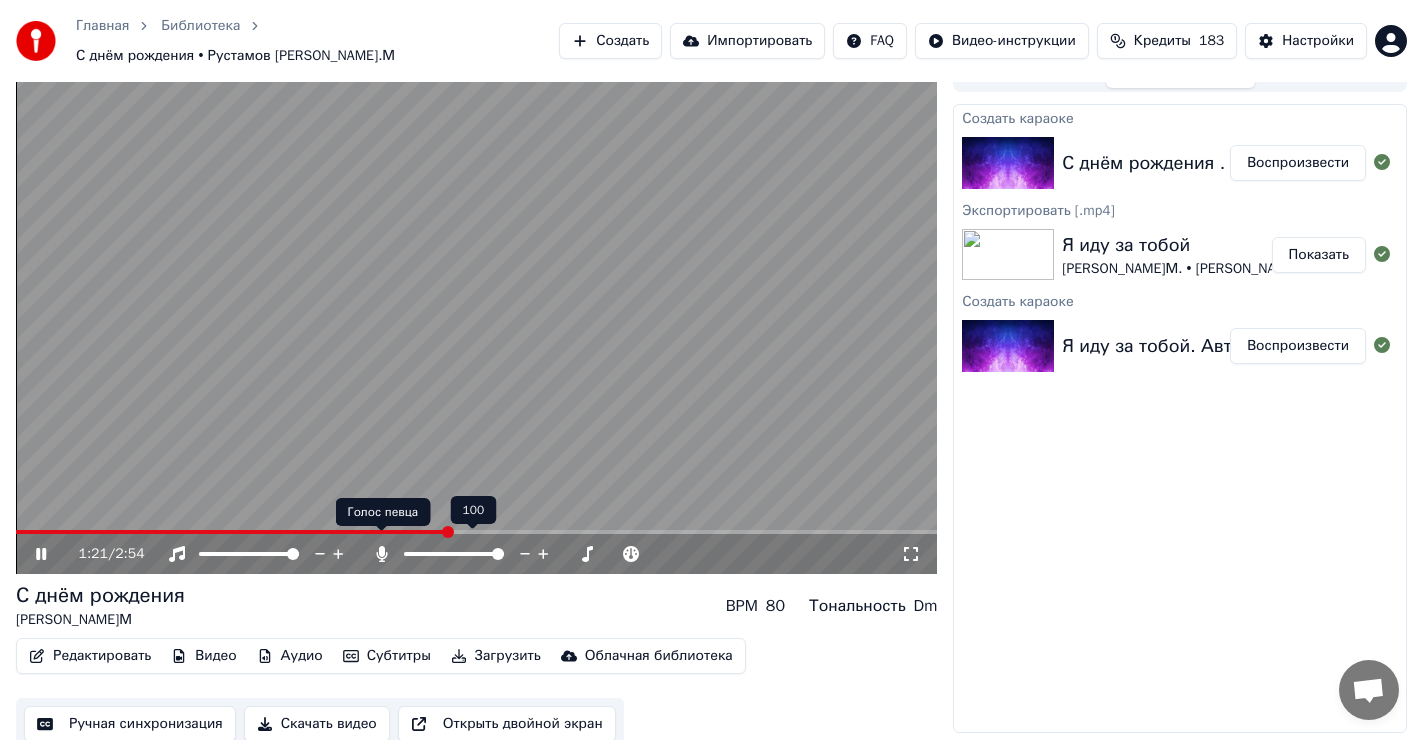 click 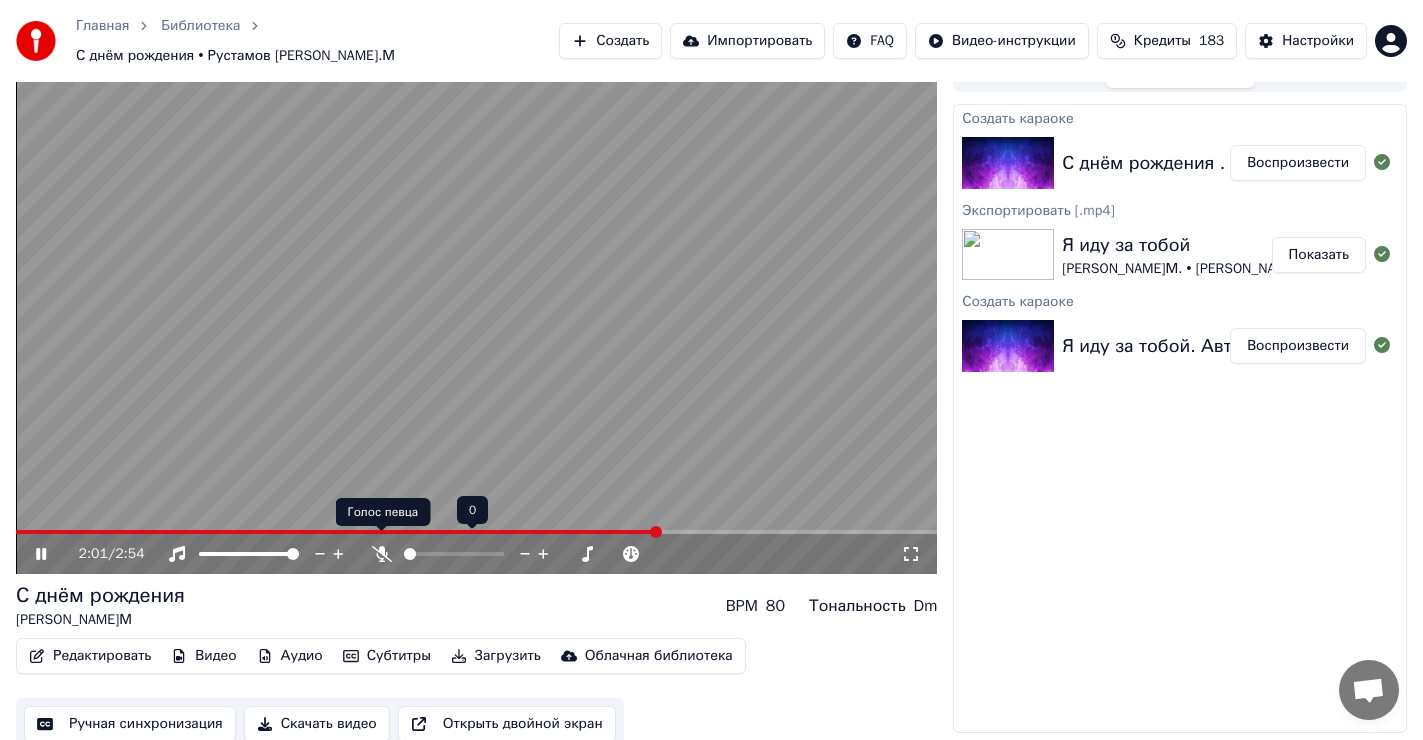 click 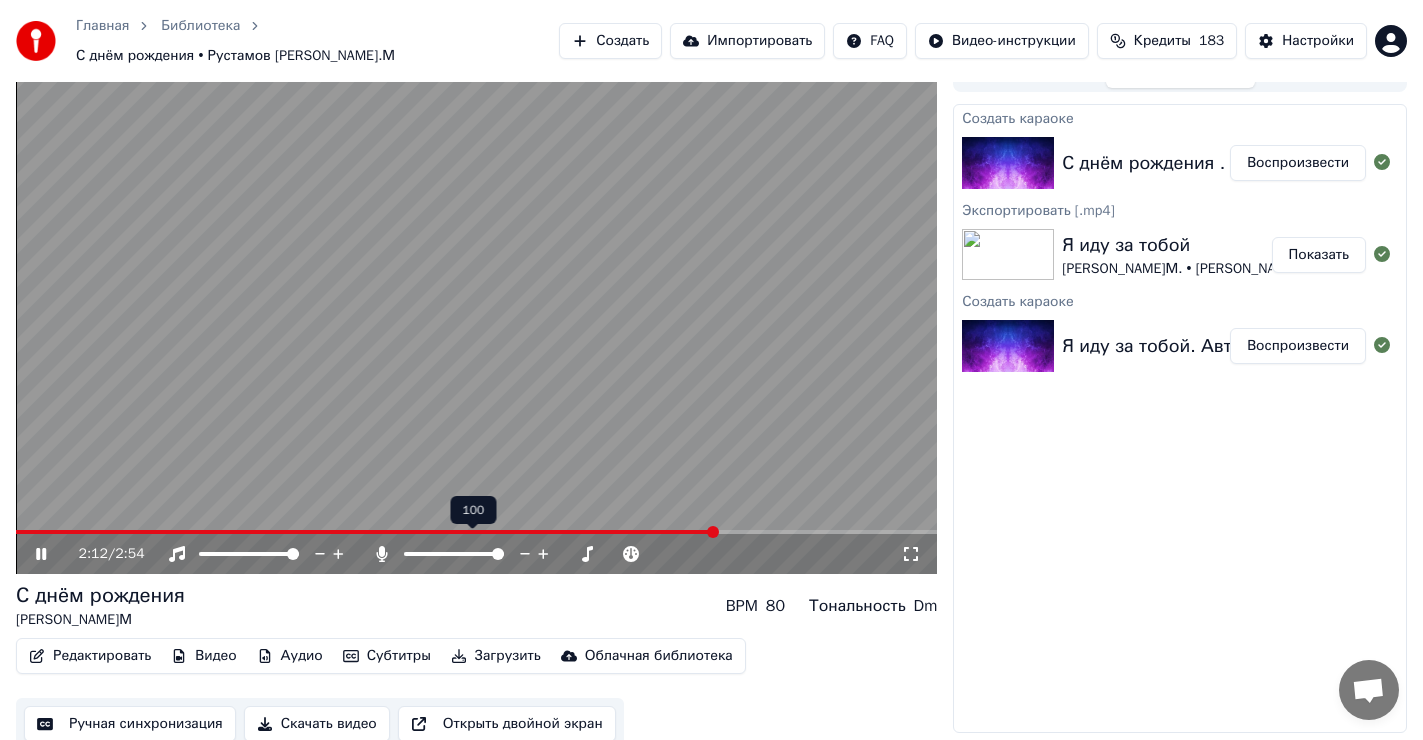 click 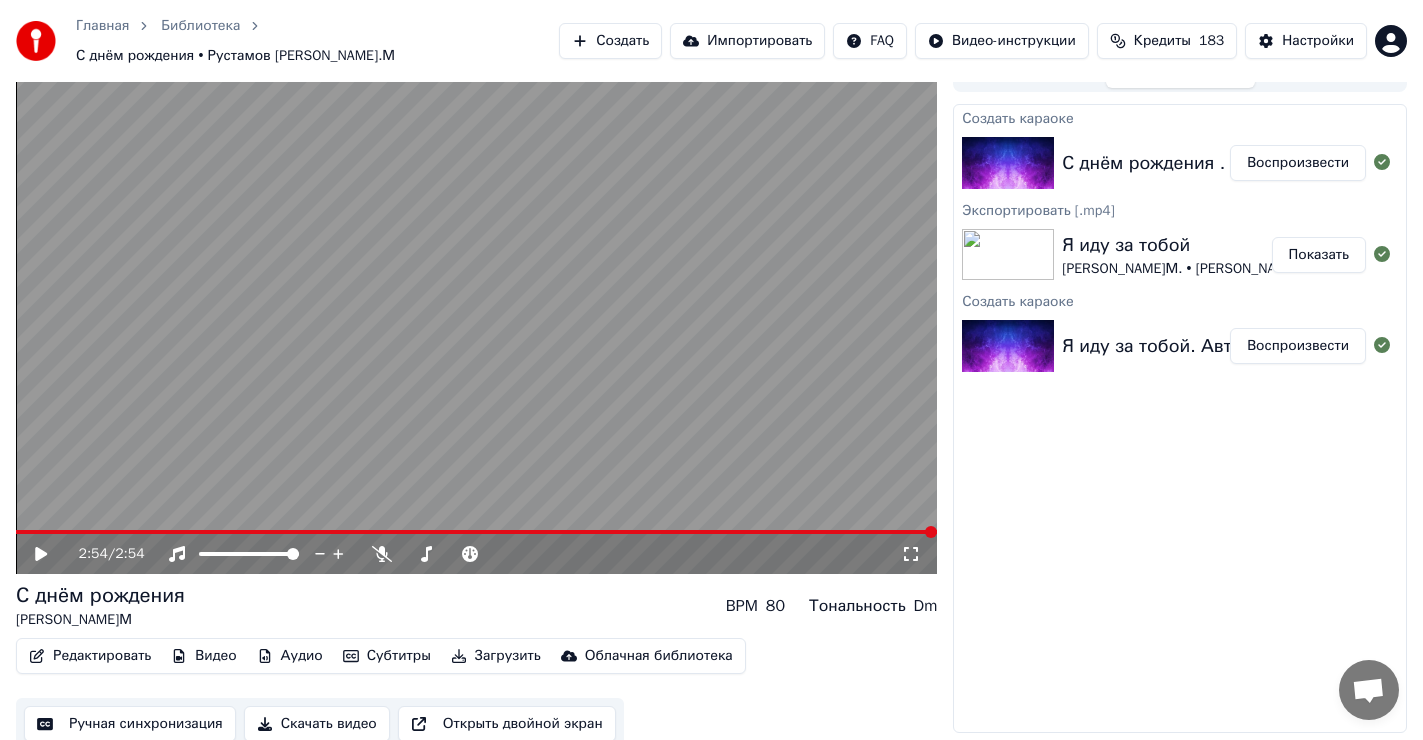 click on "Загрузить" at bounding box center [496, 656] 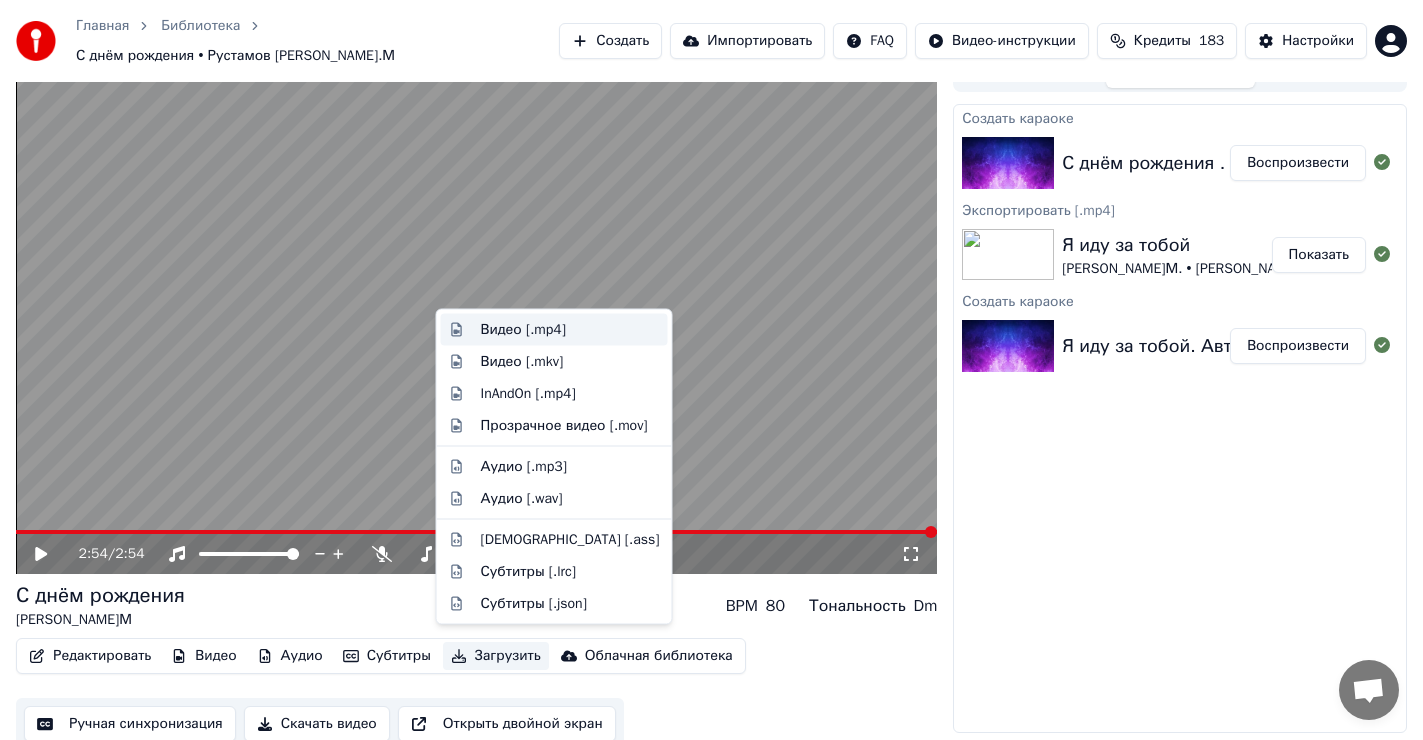 click on "Видео [.mp4]" at bounding box center (523, 330) 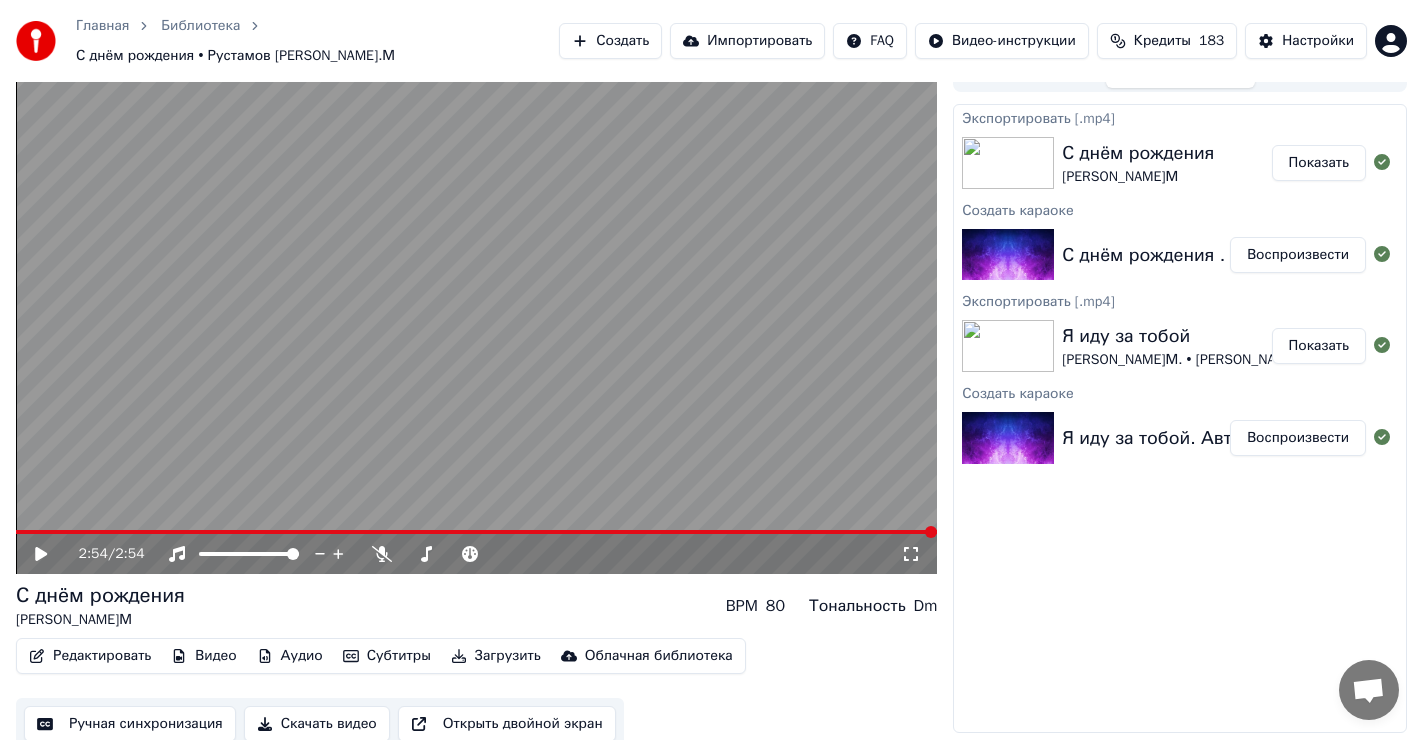 click on "Показать" at bounding box center [1319, 163] 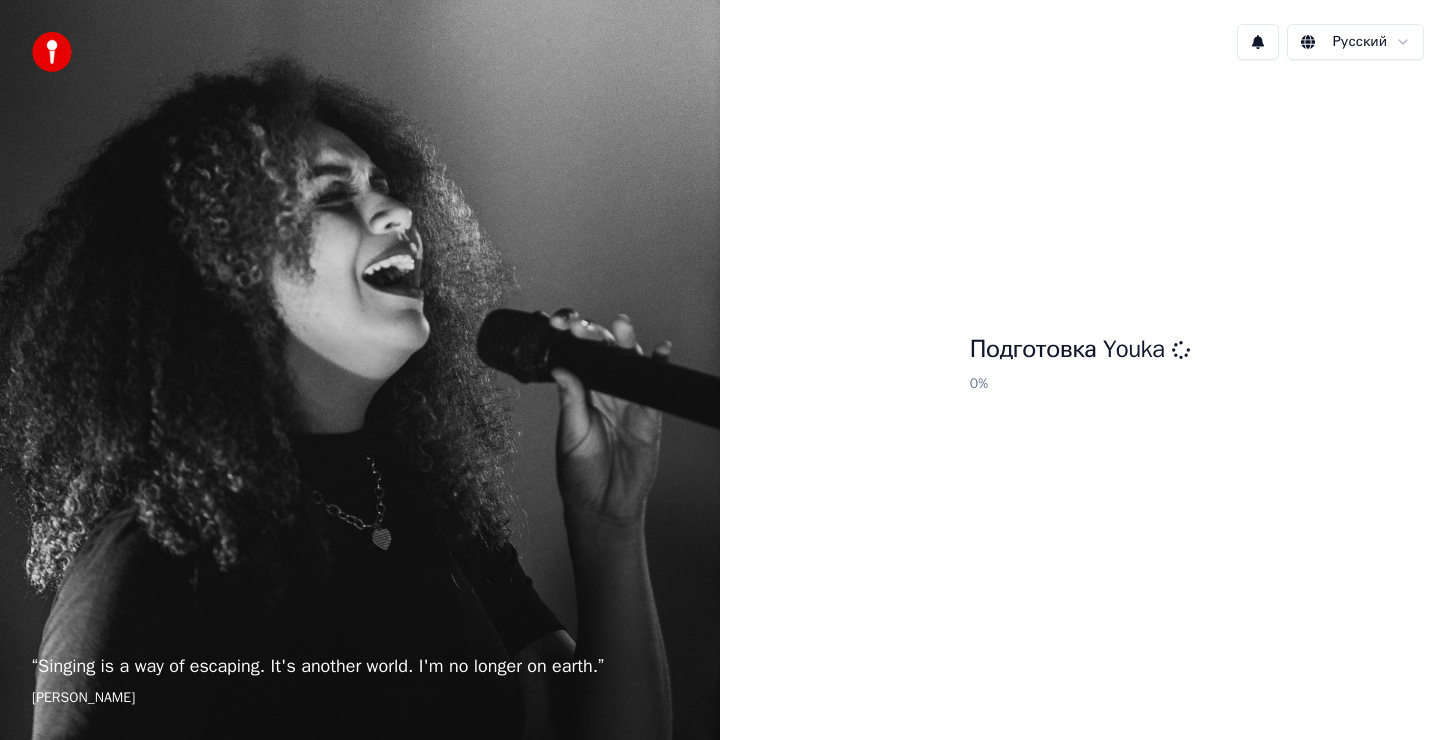 scroll, scrollTop: 0, scrollLeft: 0, axis: both 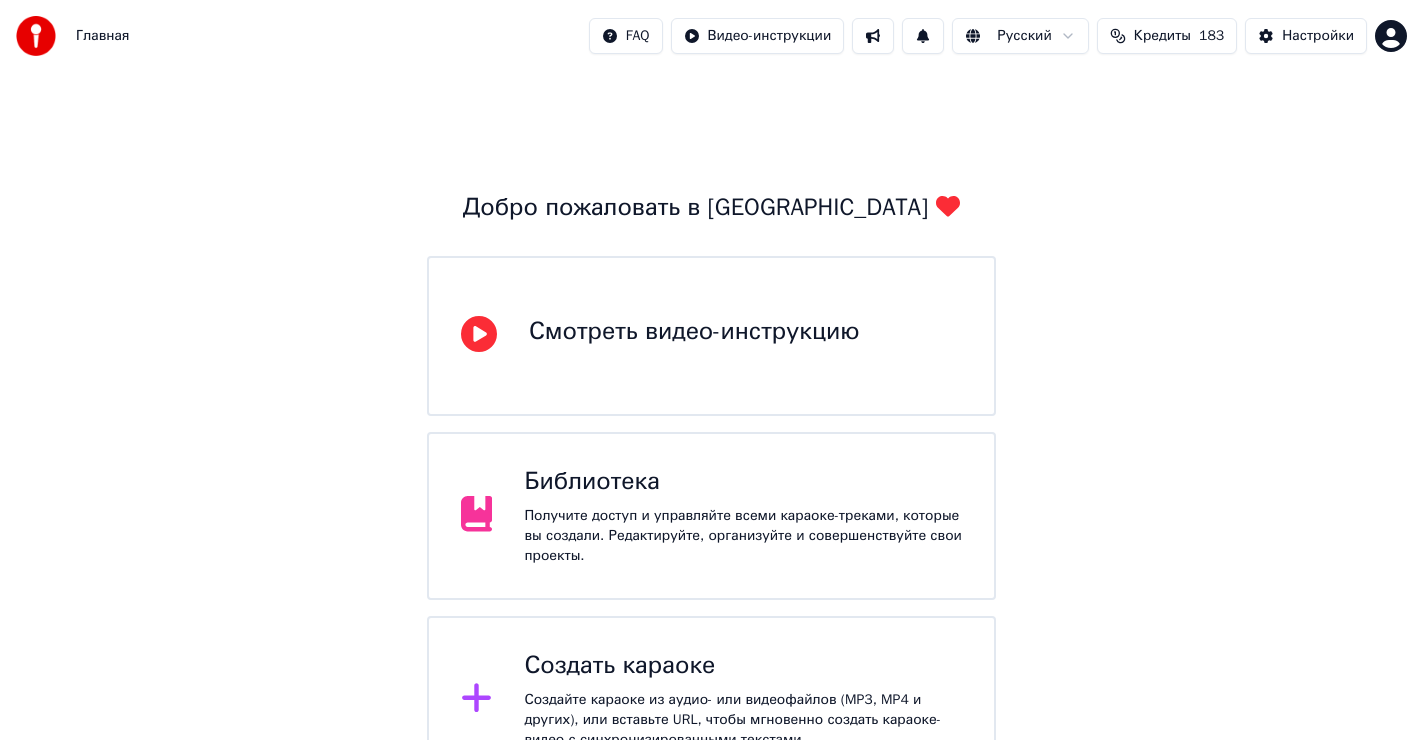 click on "Создать караоке" at bounding box center [743, 666] 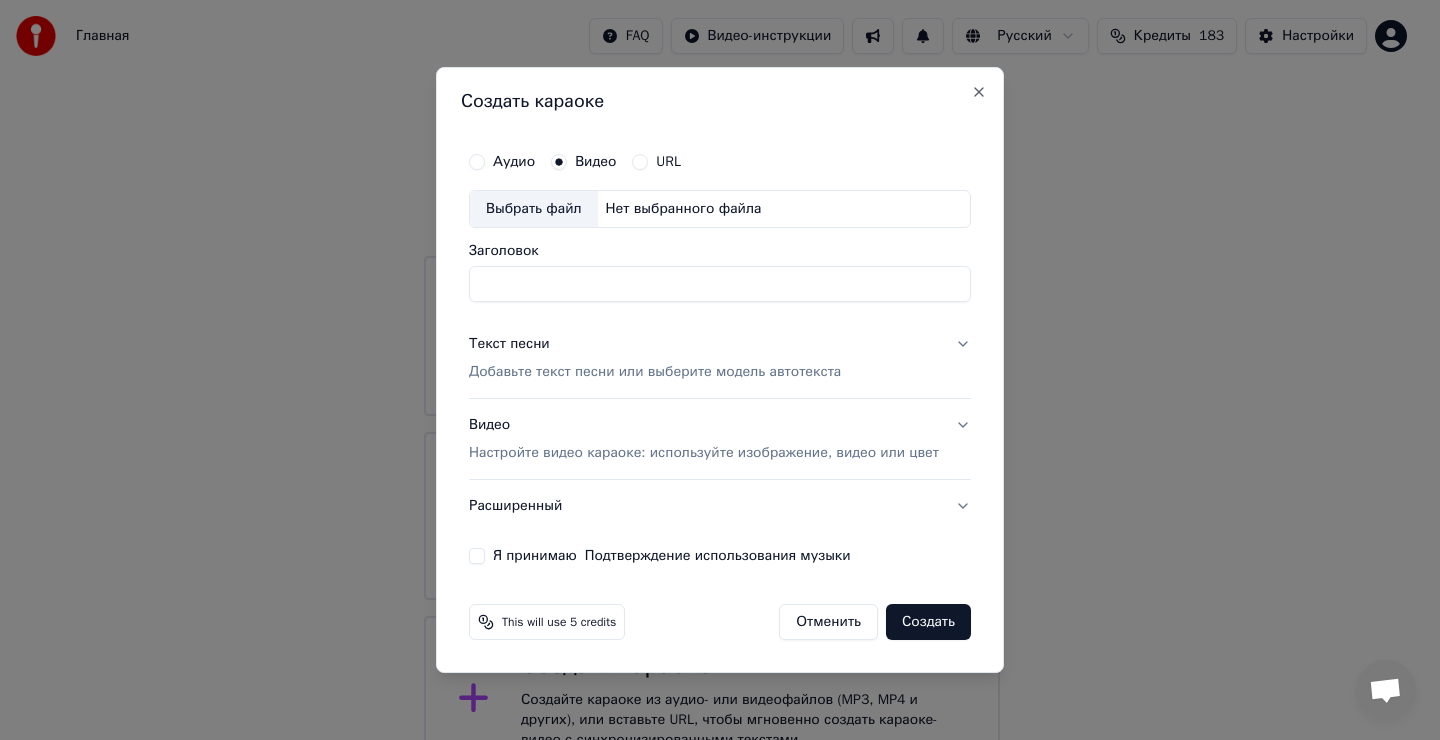 click on "Выбрать файл" at bounding box center (534, 209) 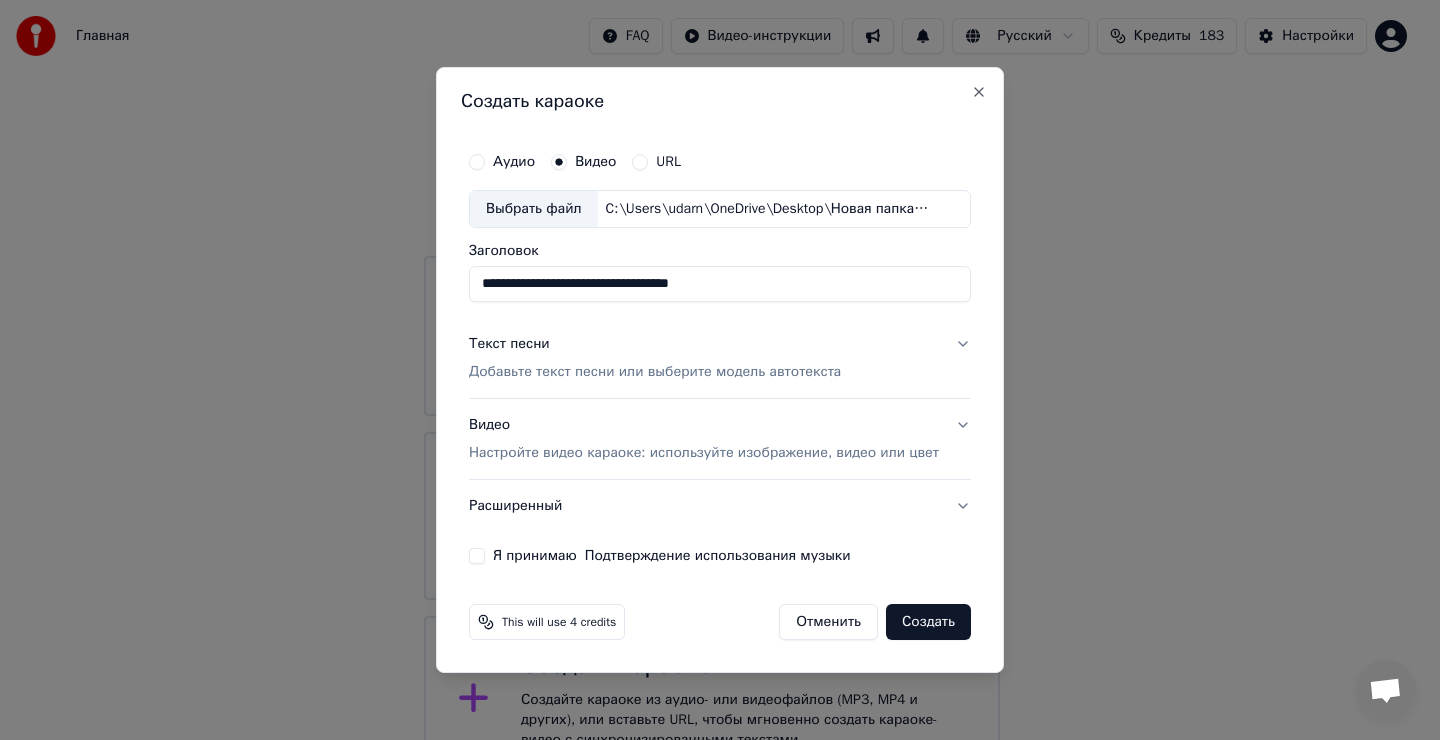 type on "**********" 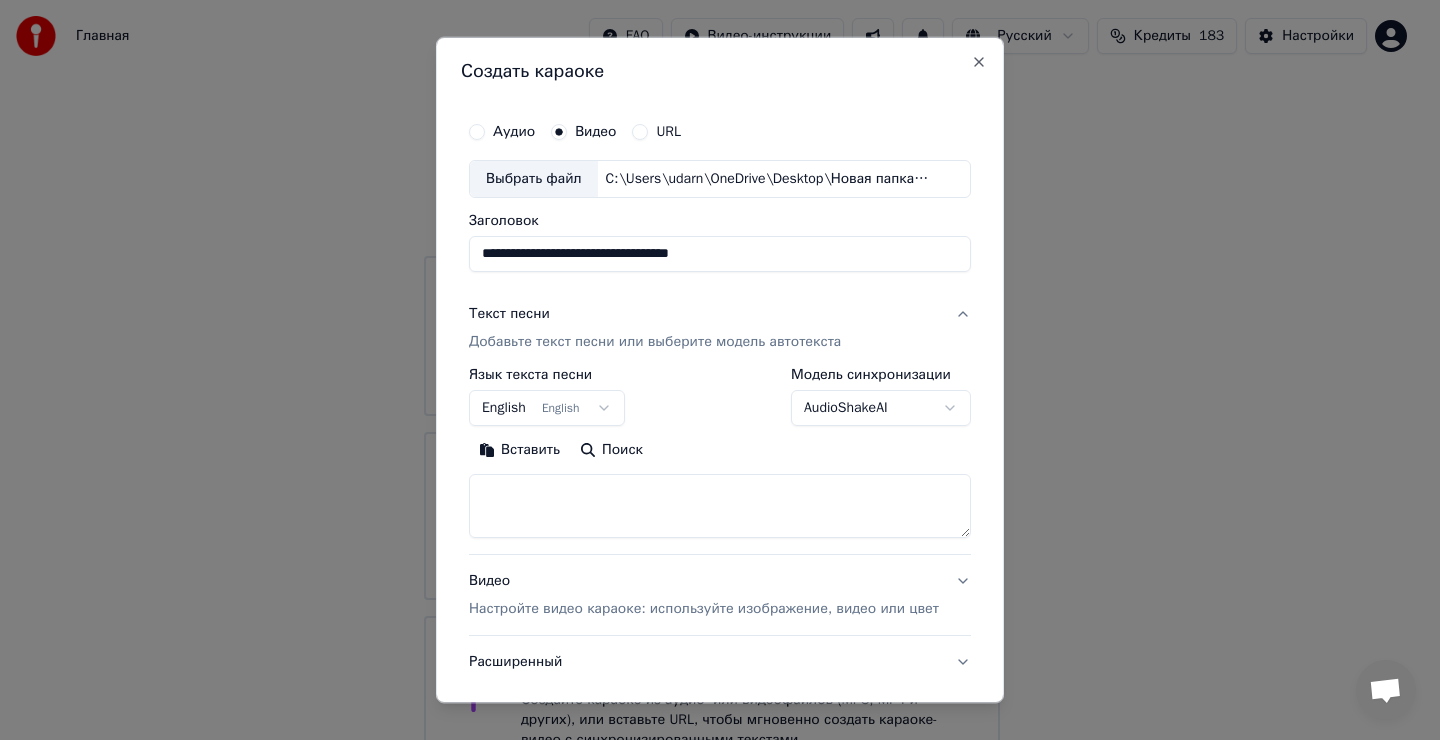 drag, startPoint x: 534, startPoint y: 524, endPoint x: 545, endPoint y: 512, distance: 16.27882 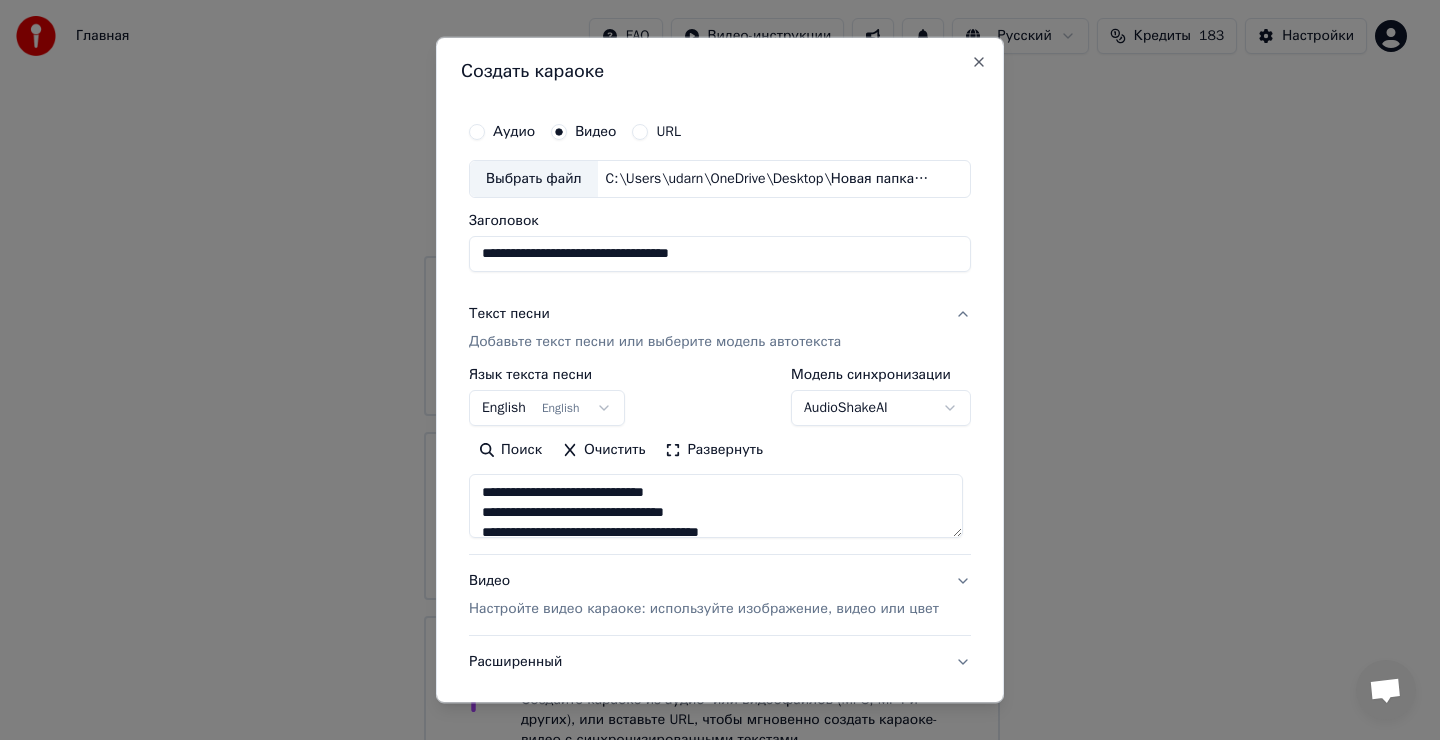 type on "**********" 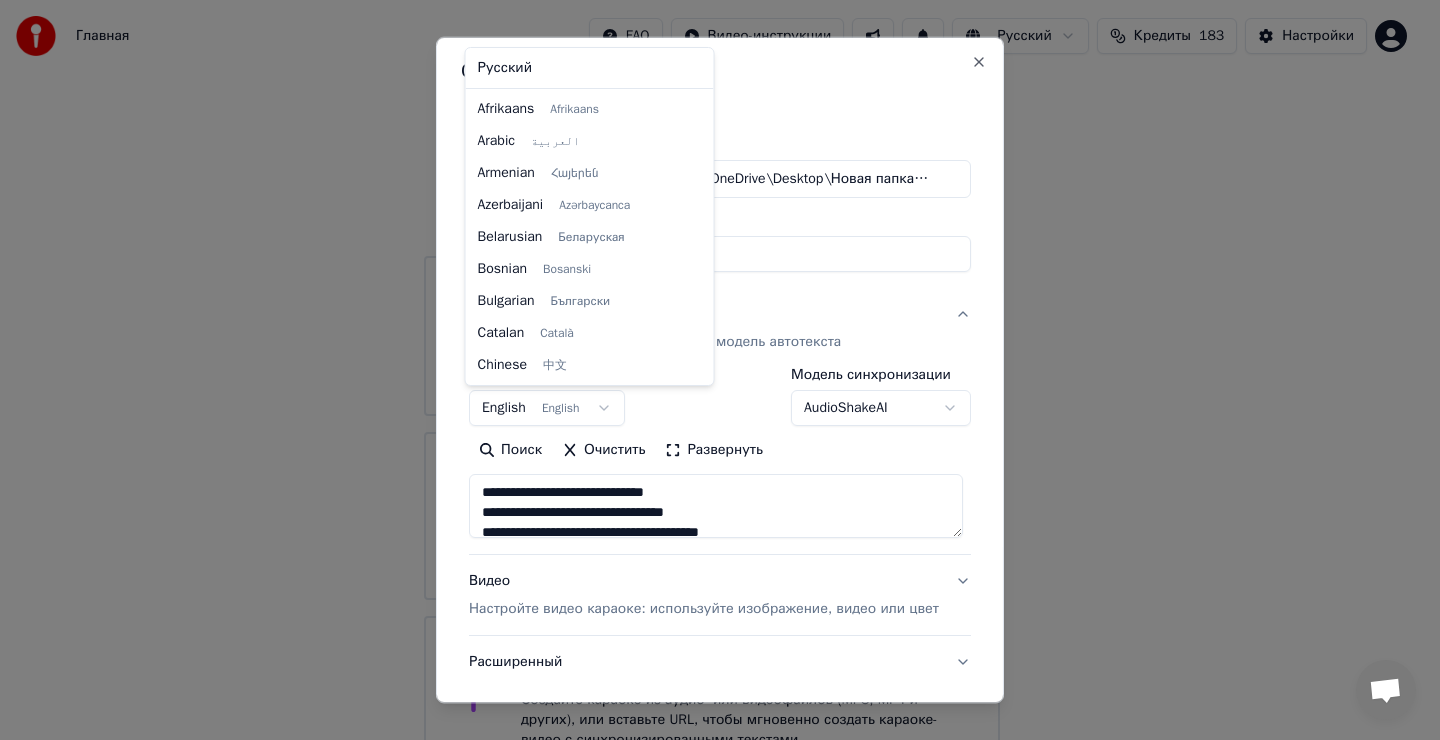 scroll, scrollTop: 160, scrollLeft: 0, axis: vertical 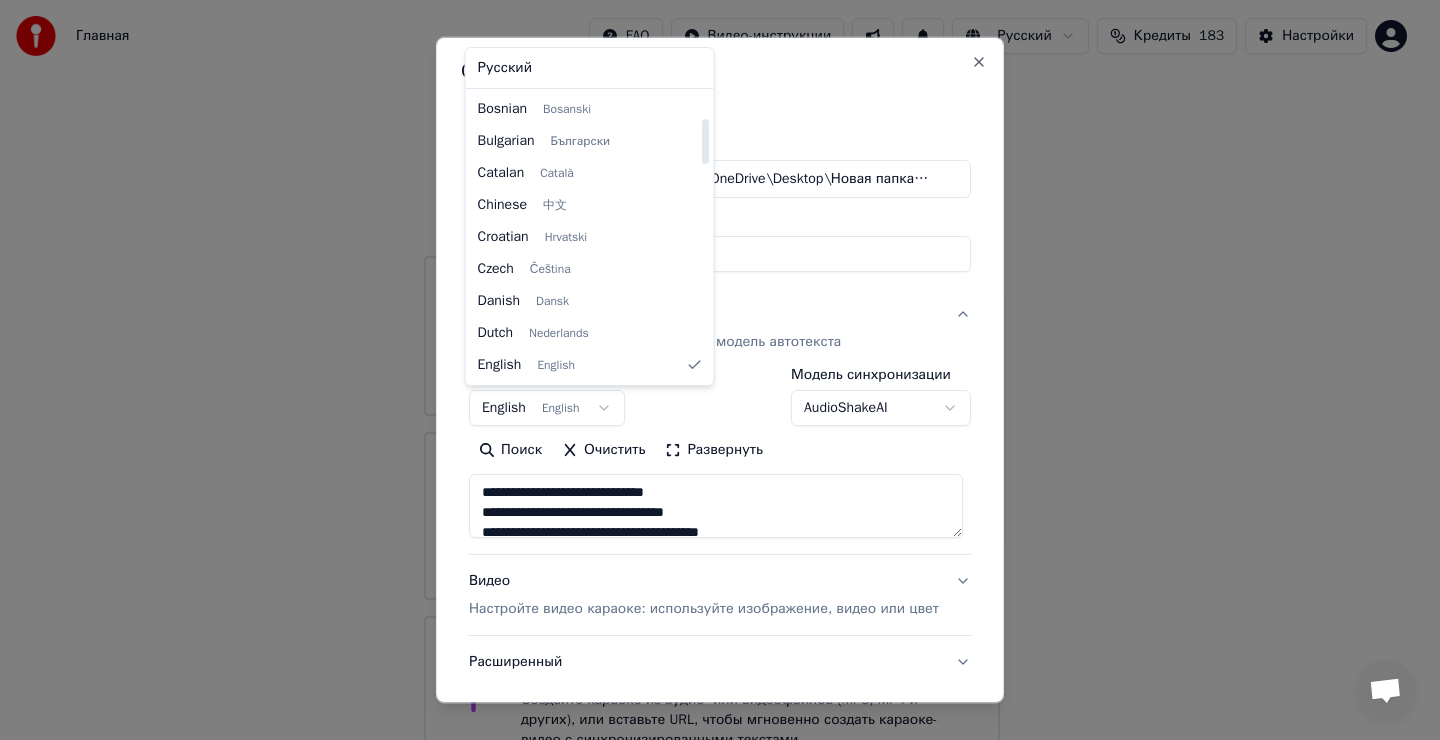 select on "**" 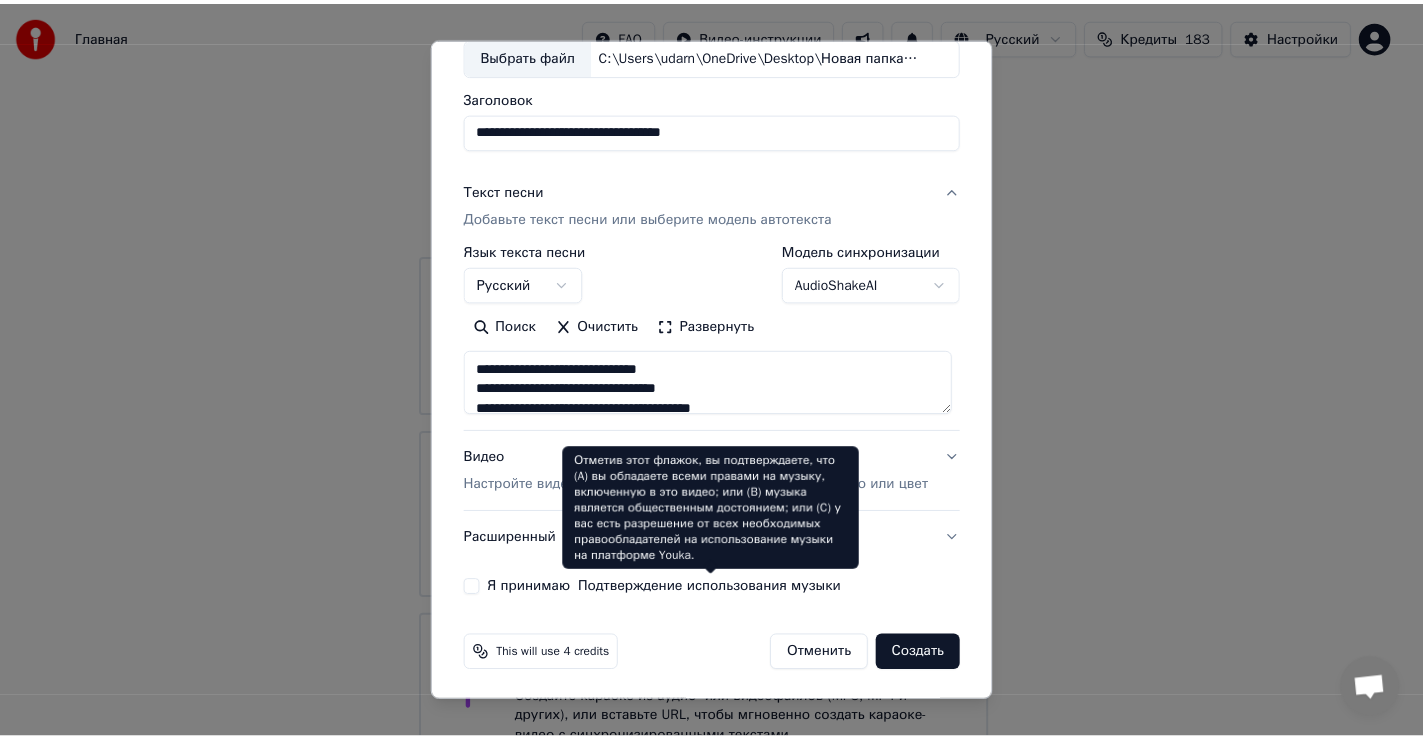 scroll, scrollTop: 126, scrollLeft: 0, axis: vertical 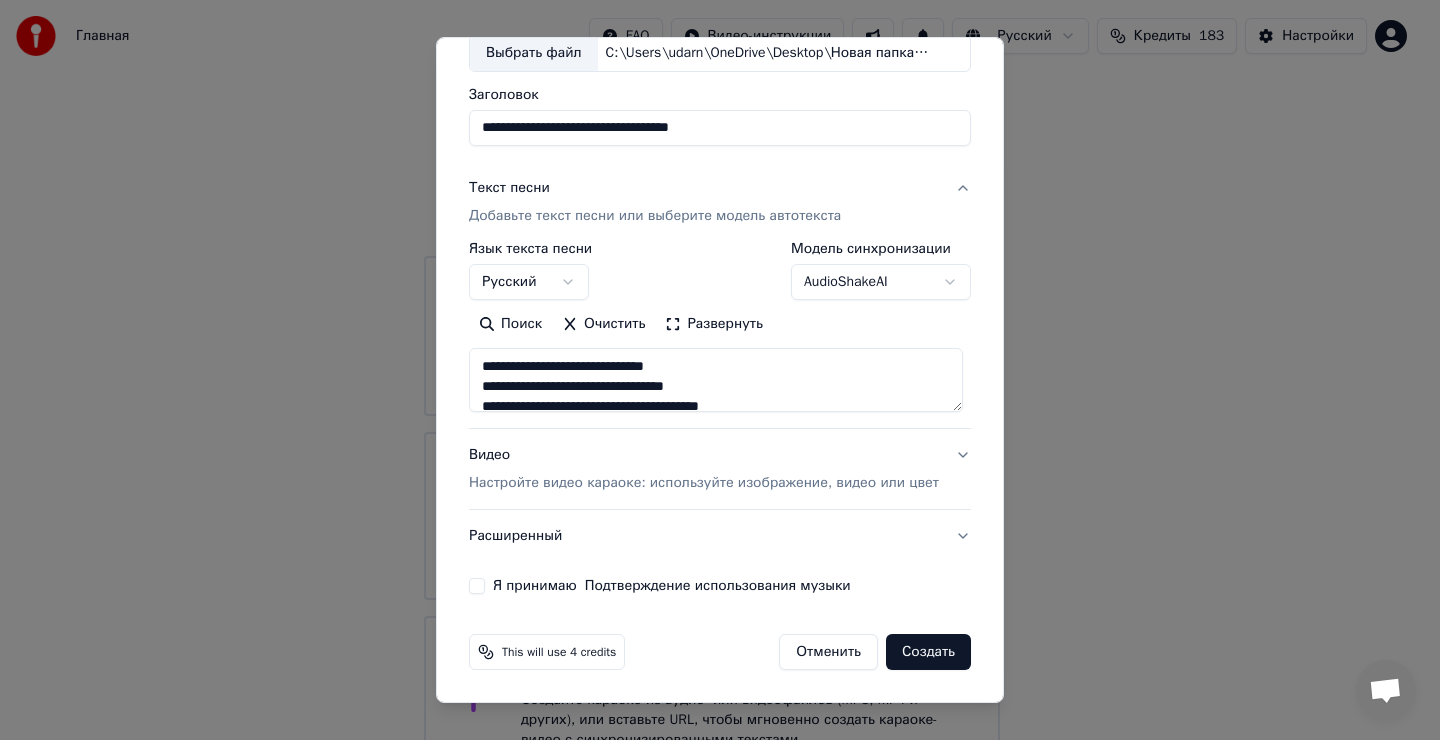 drag, startPoint x: 476, startPoint y: 583, endPoint x: 523, endPoint y: 593, distance: 48.052055 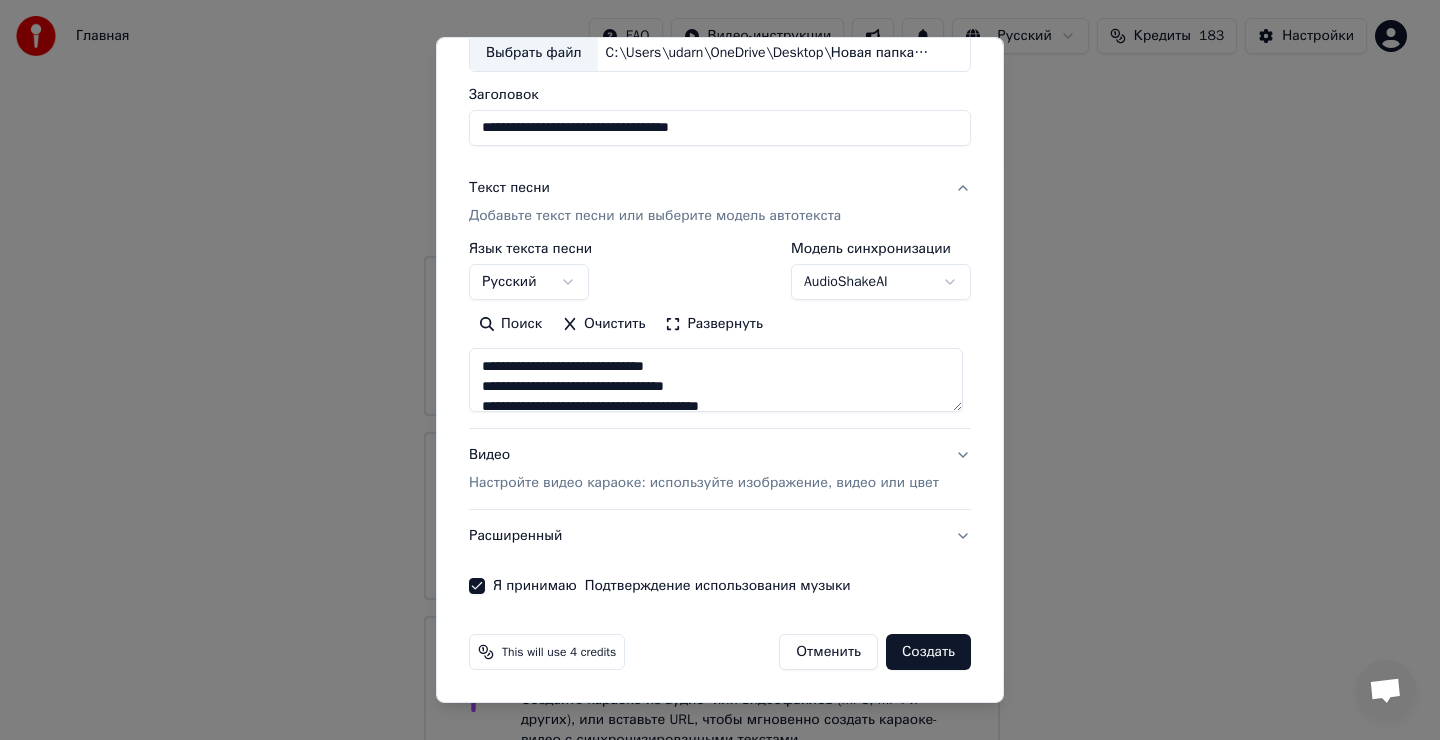 click on "Создать" at bounding box center [928, 652] 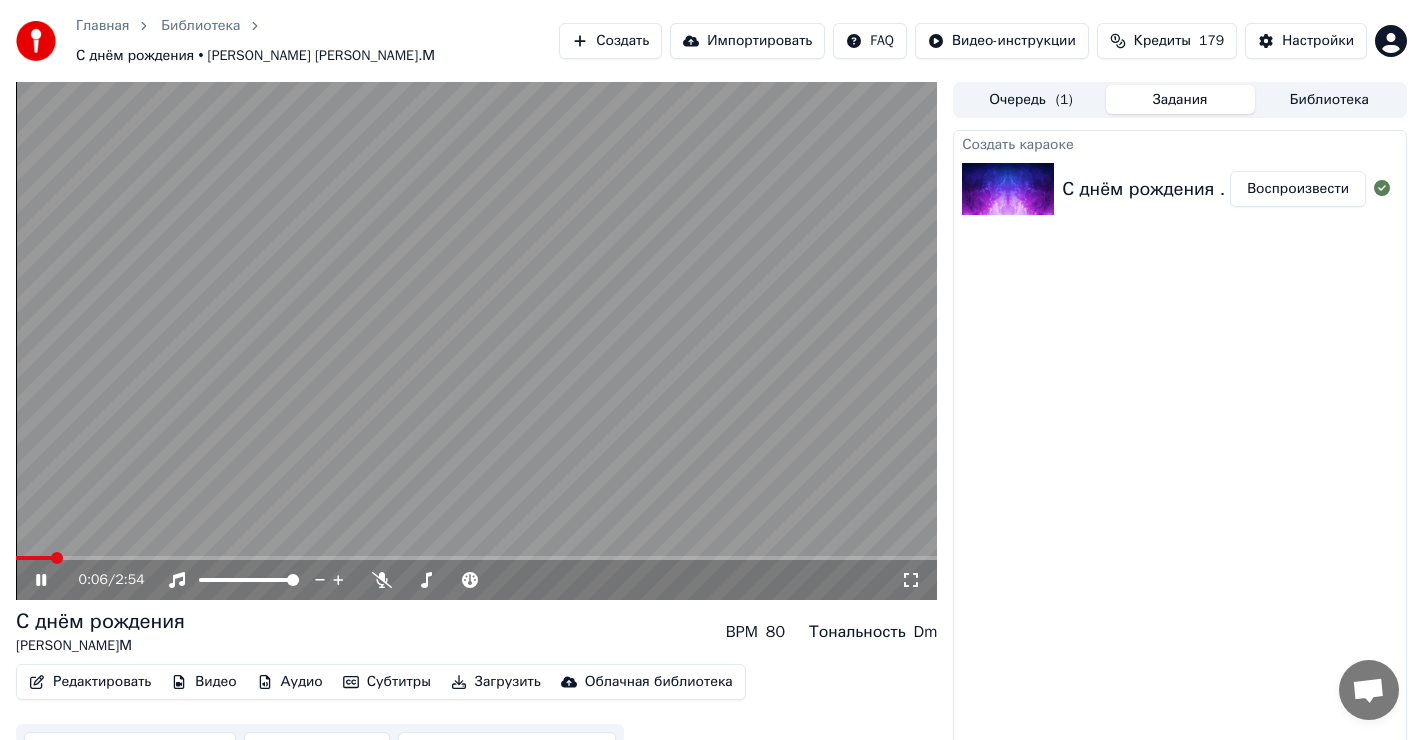 click 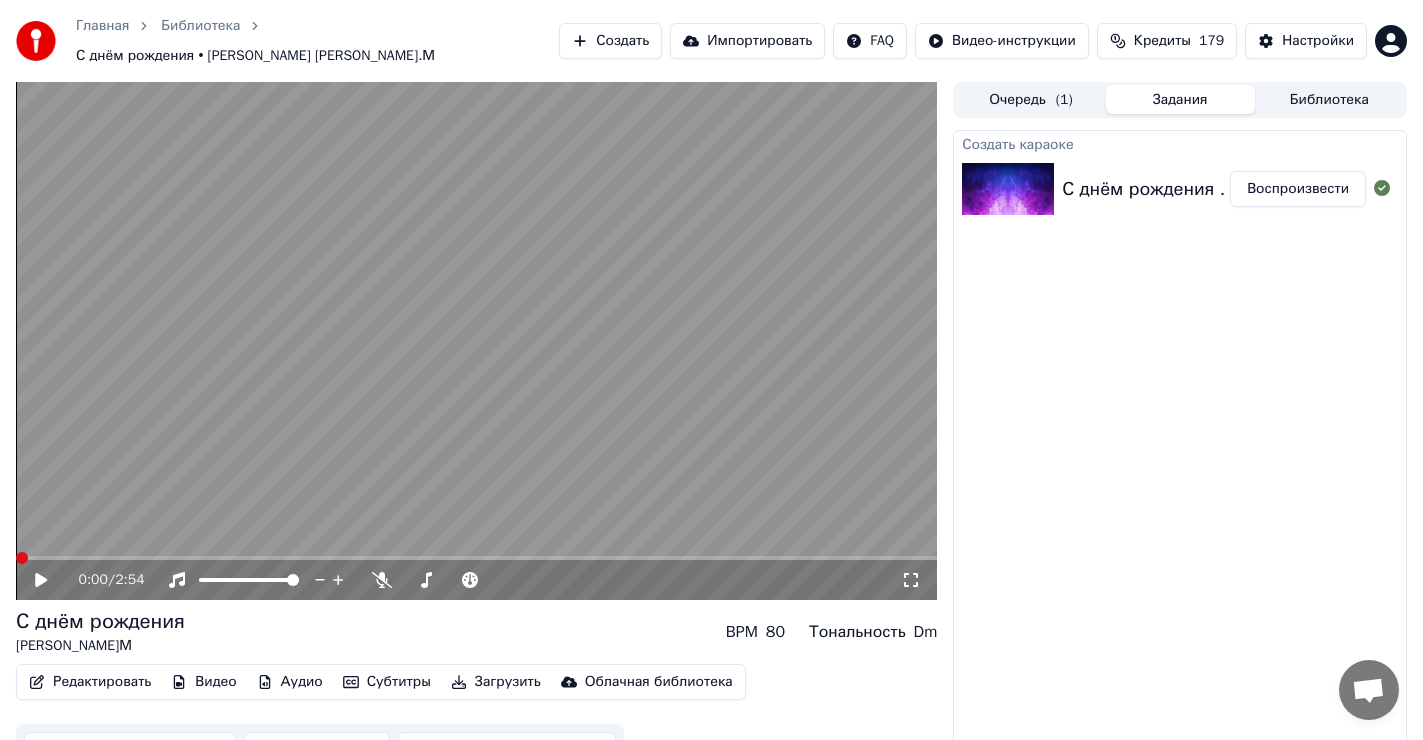 click at bounding box center (22, 558) 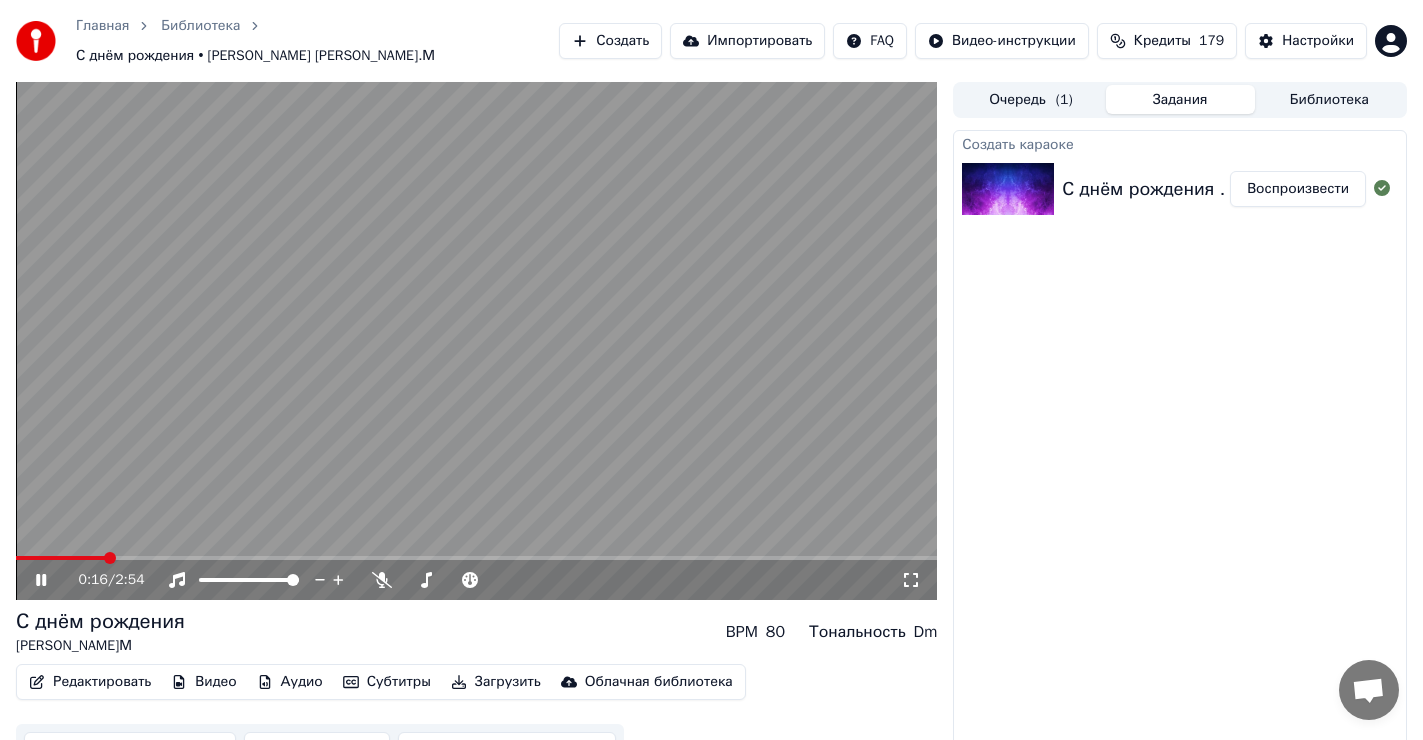 click at bounding box center (476, 558) 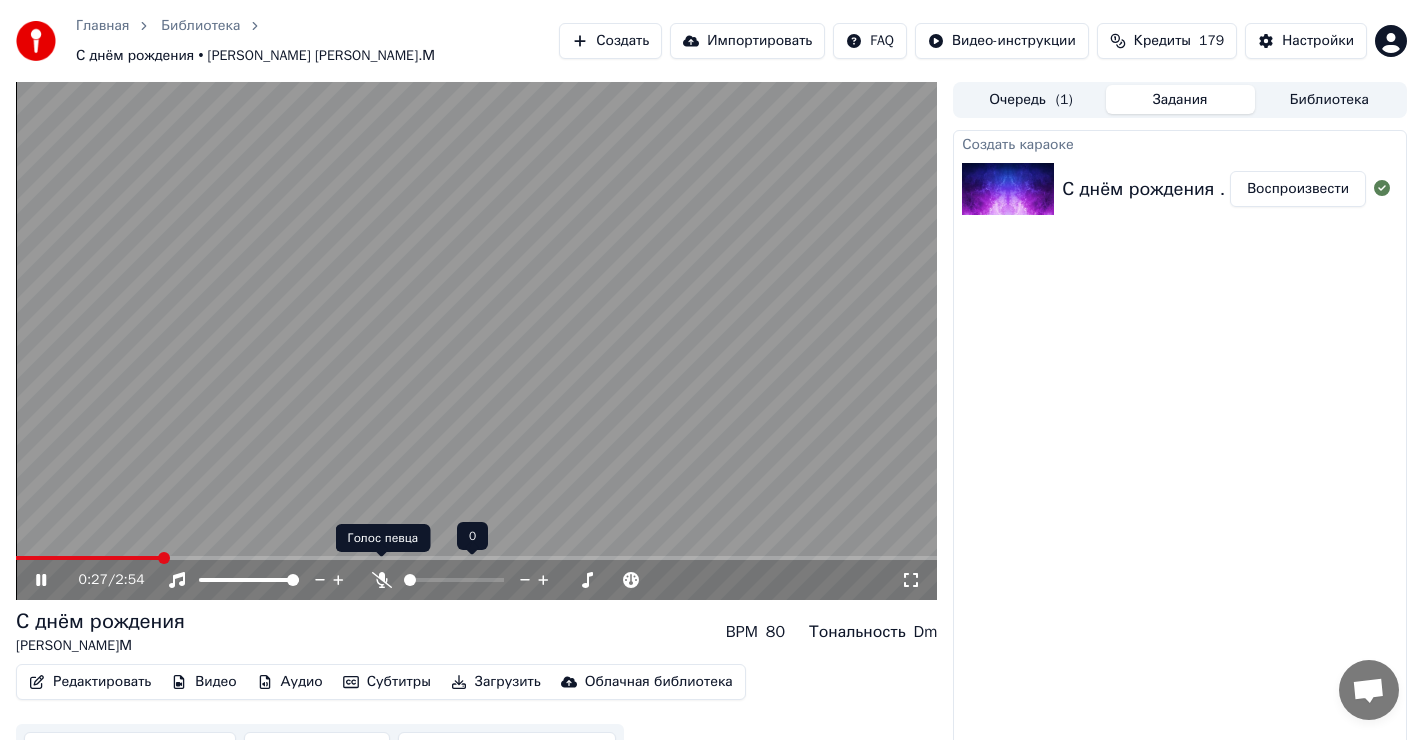 click 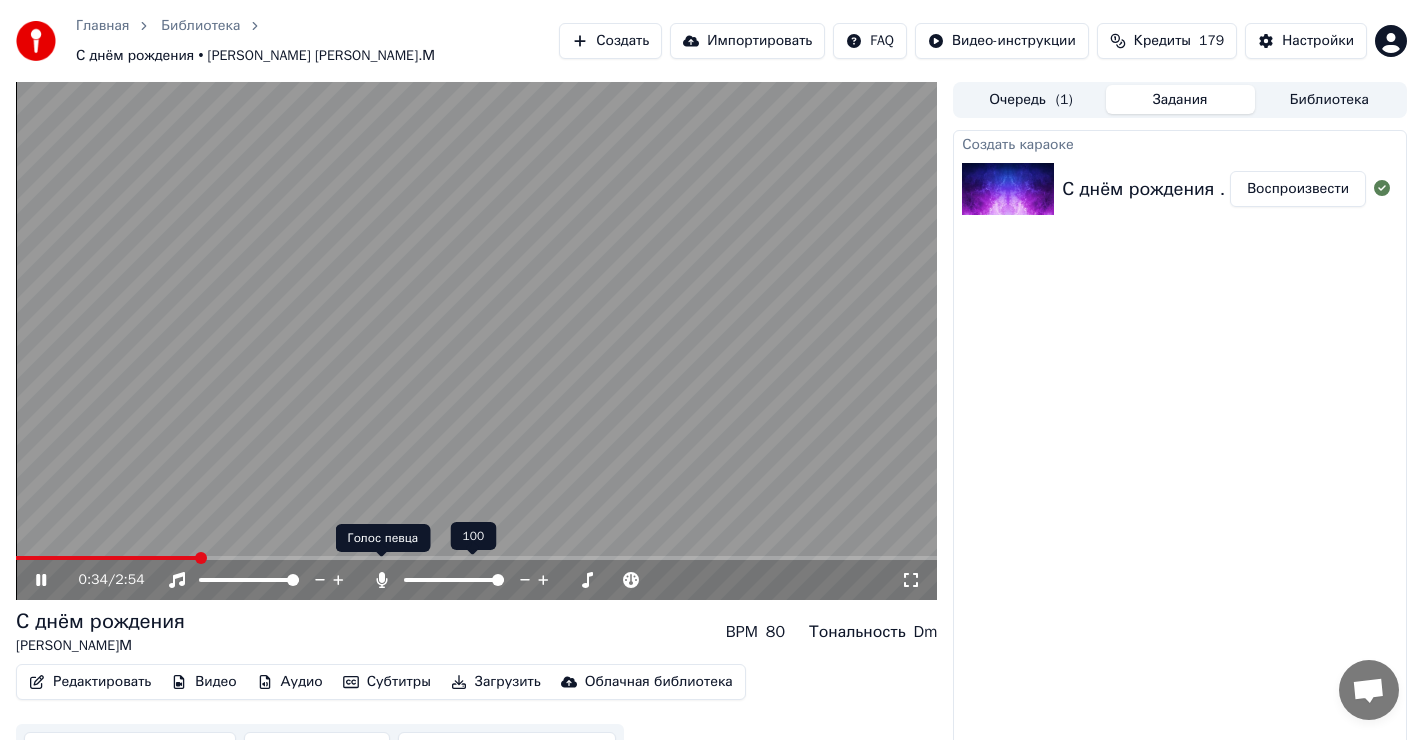 click 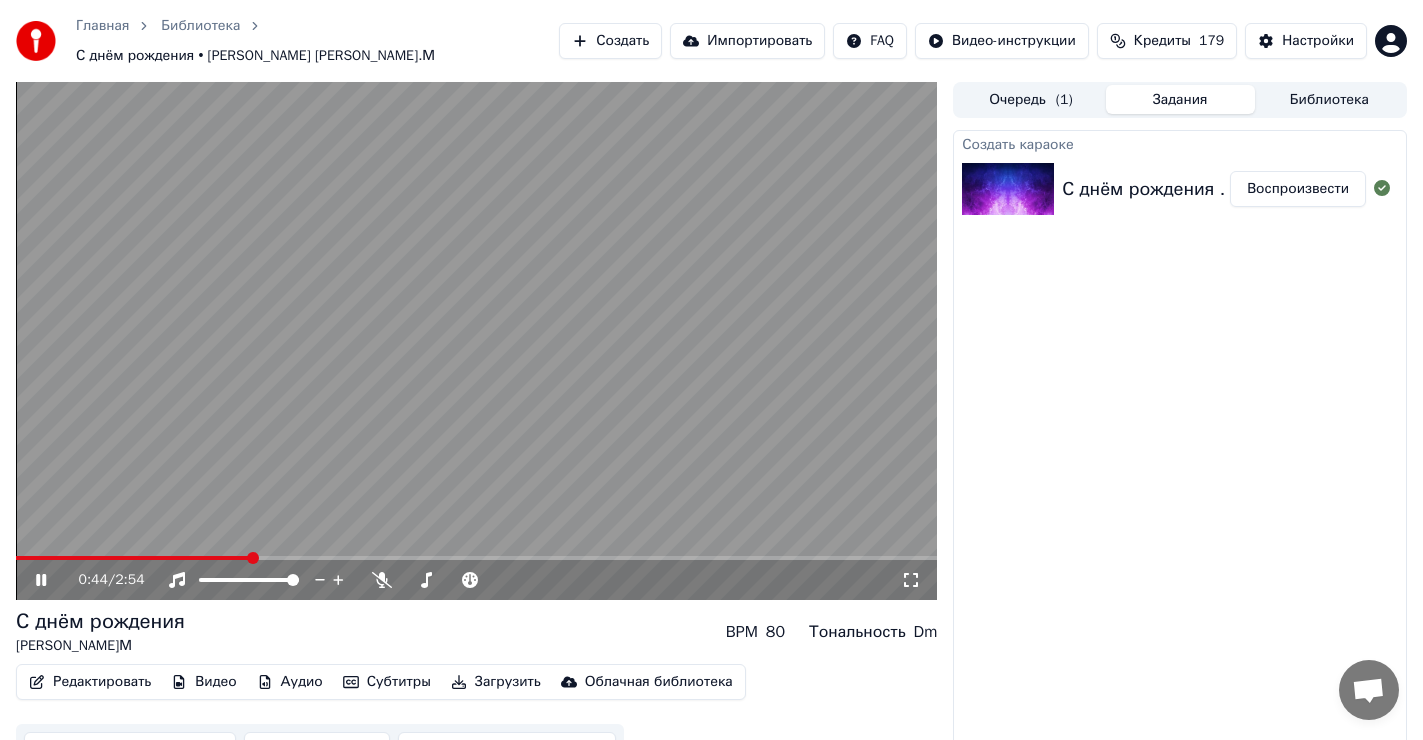 click 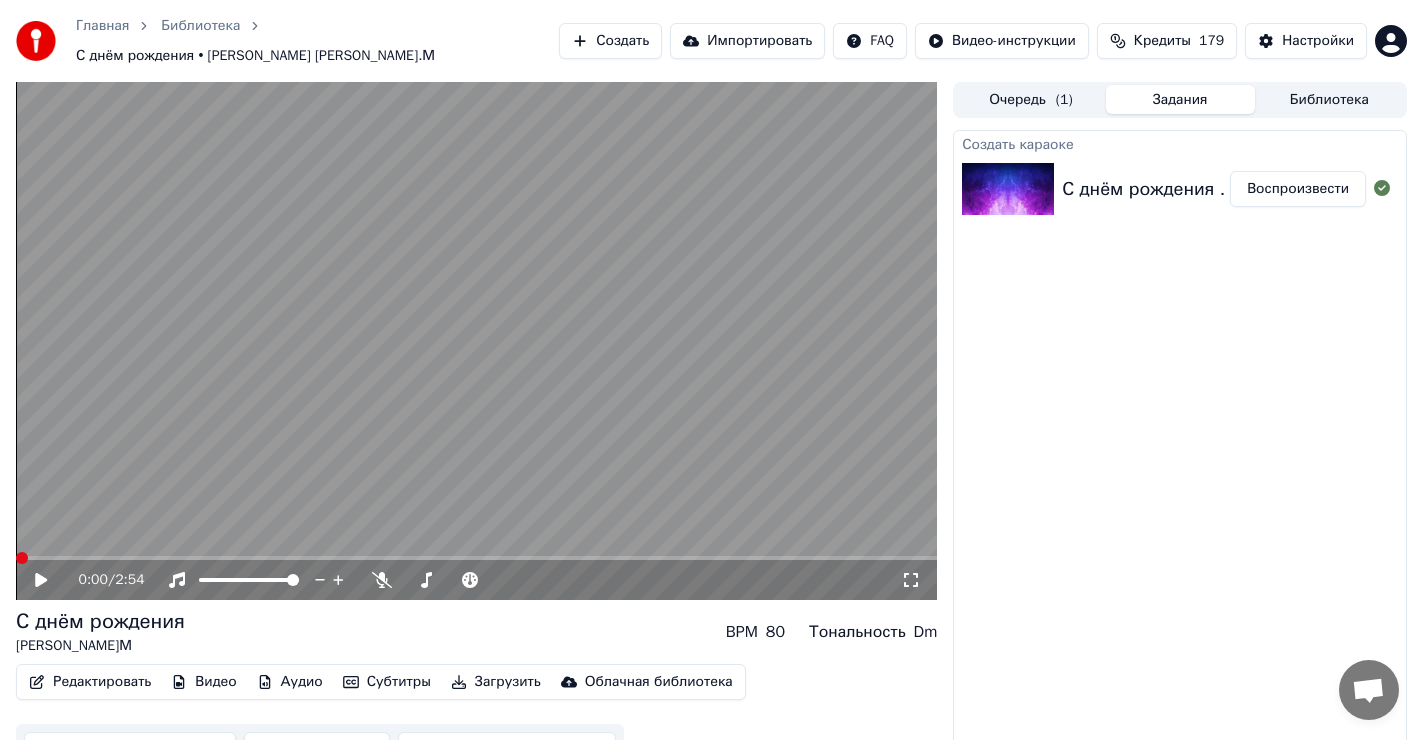 click at bounding box center (22, 558) 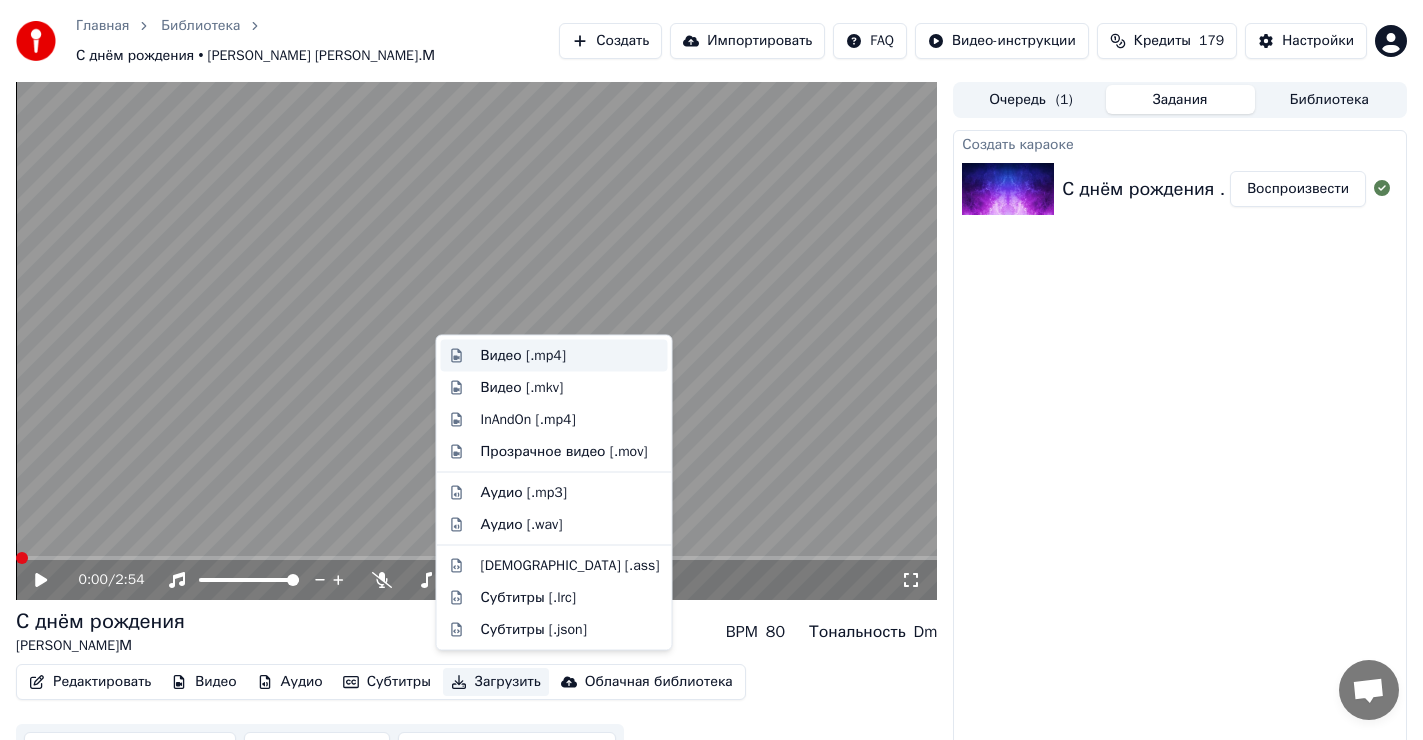 click on "Видео [.mp4]" at bounding box center [523, 356] 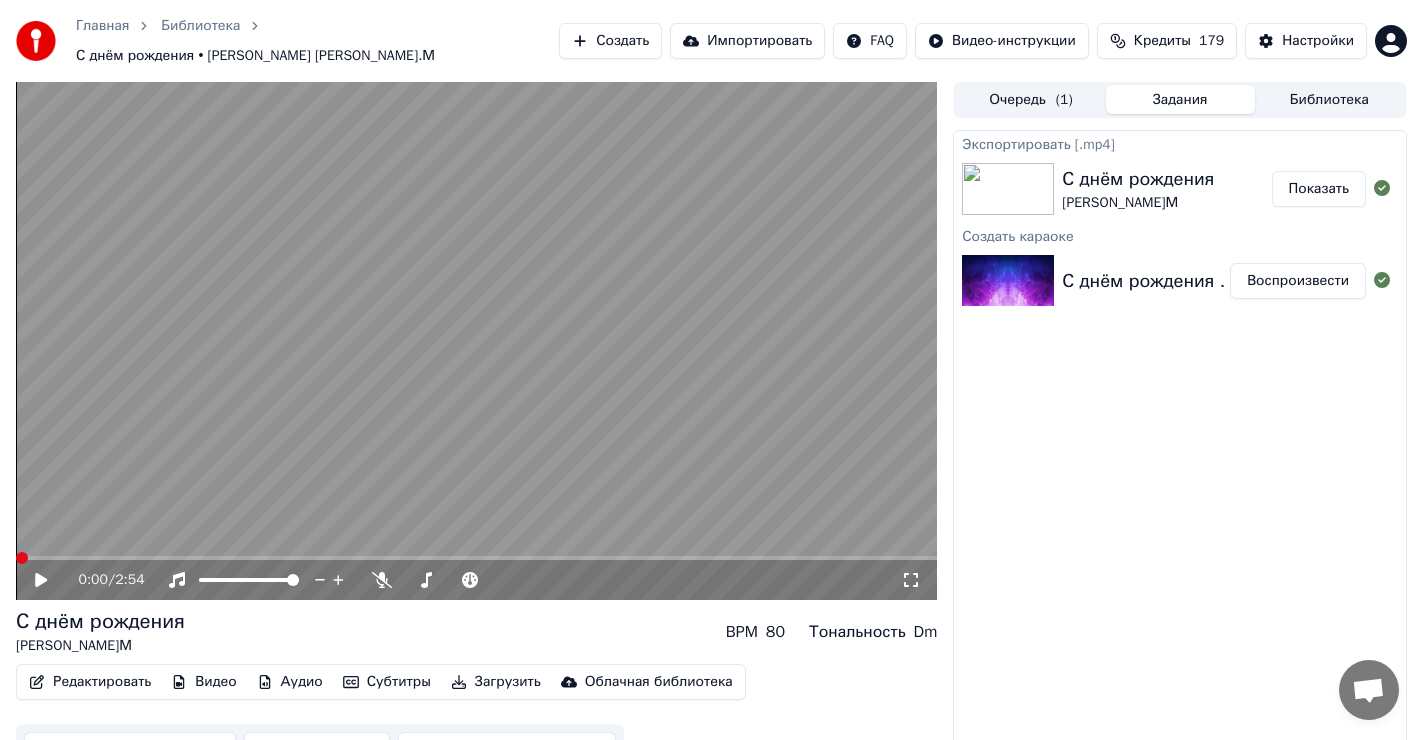 click on "Показать" at bounding box center [1319, 189] 